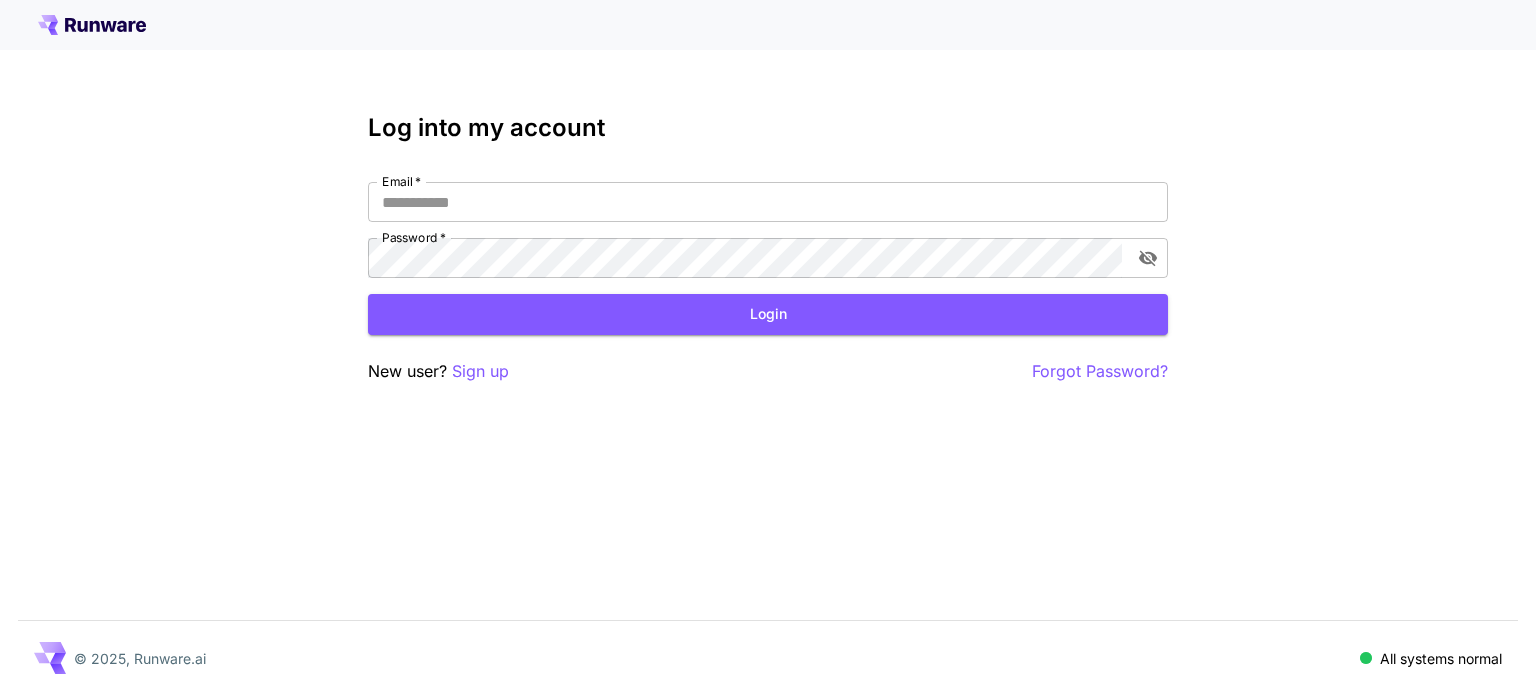 scroll, scrollTop: 0, scrollLeft: 0, axis: both 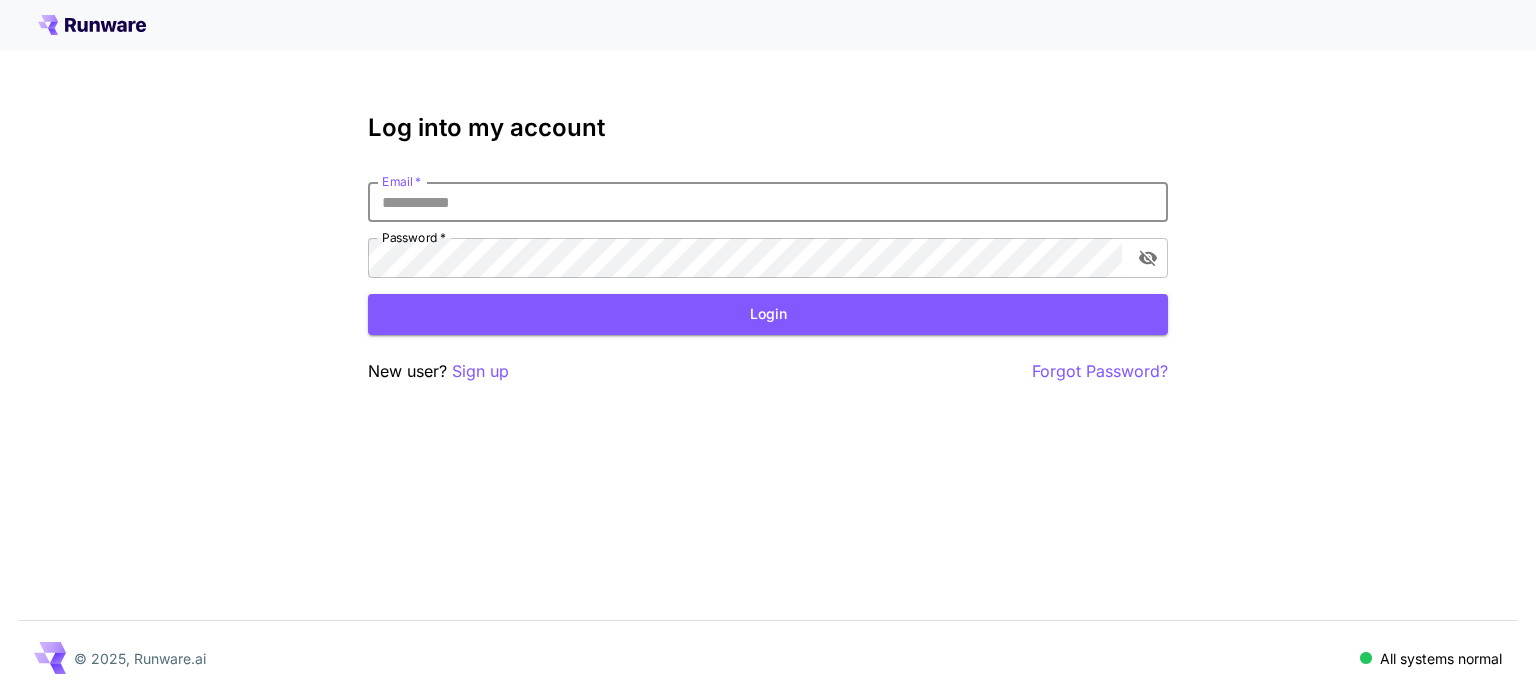 click on "Email   *" at bounding box center (768, 202) 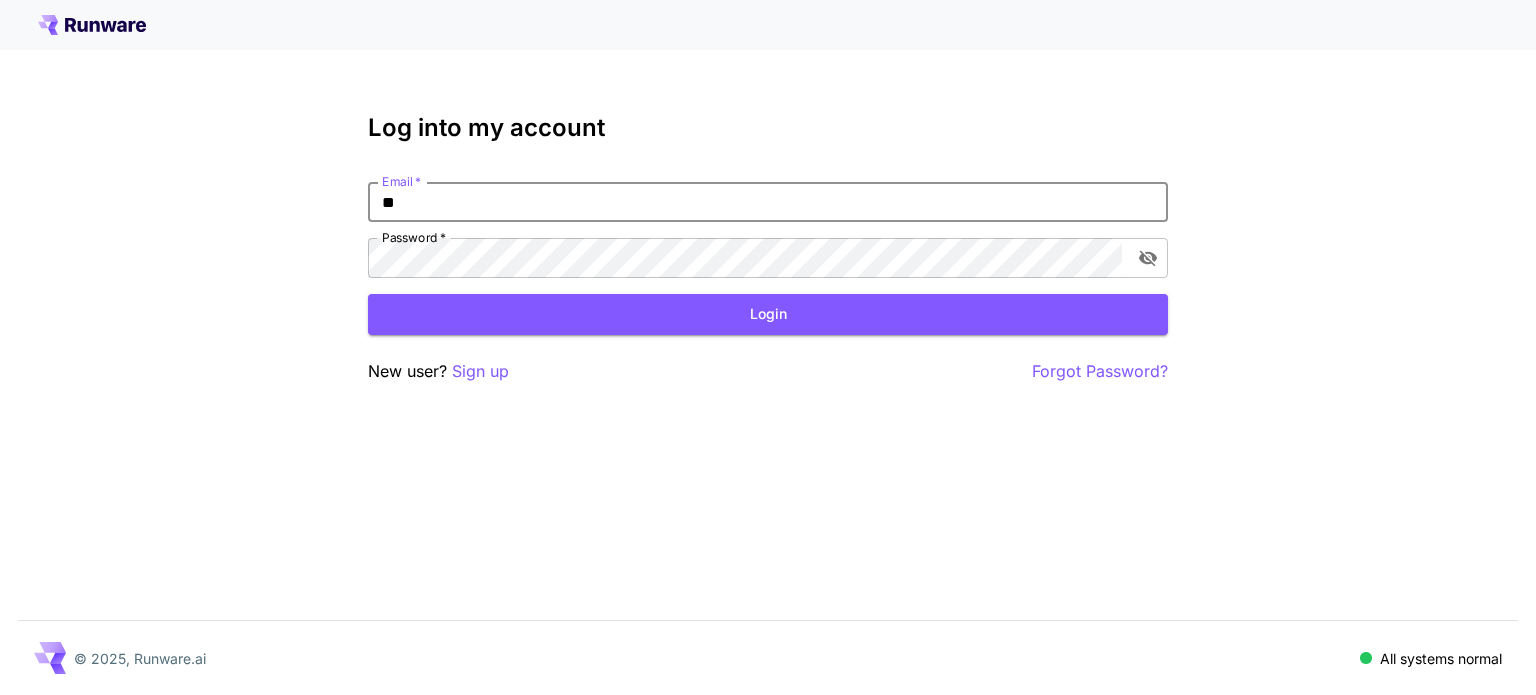 type on "*" 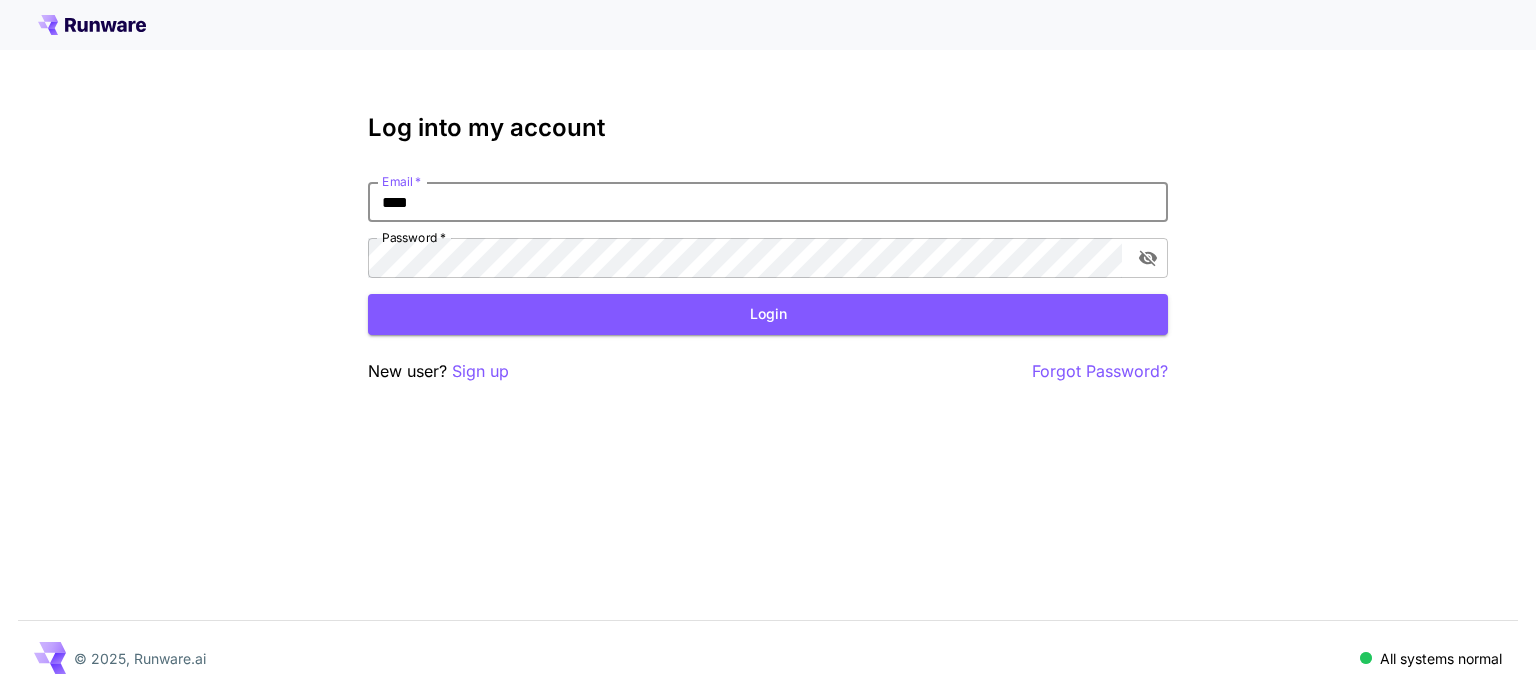 type on "**********" 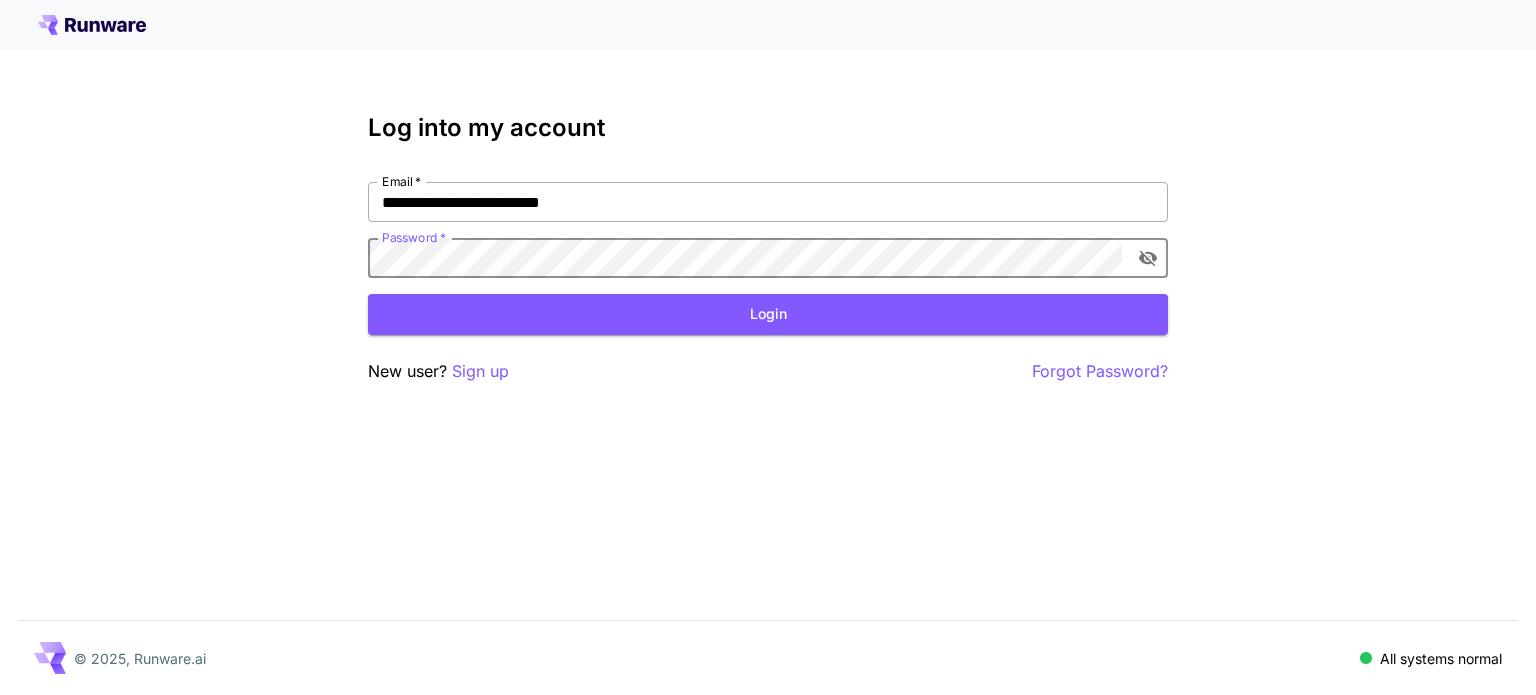 click on "Login" at bounding box center [768, 314] 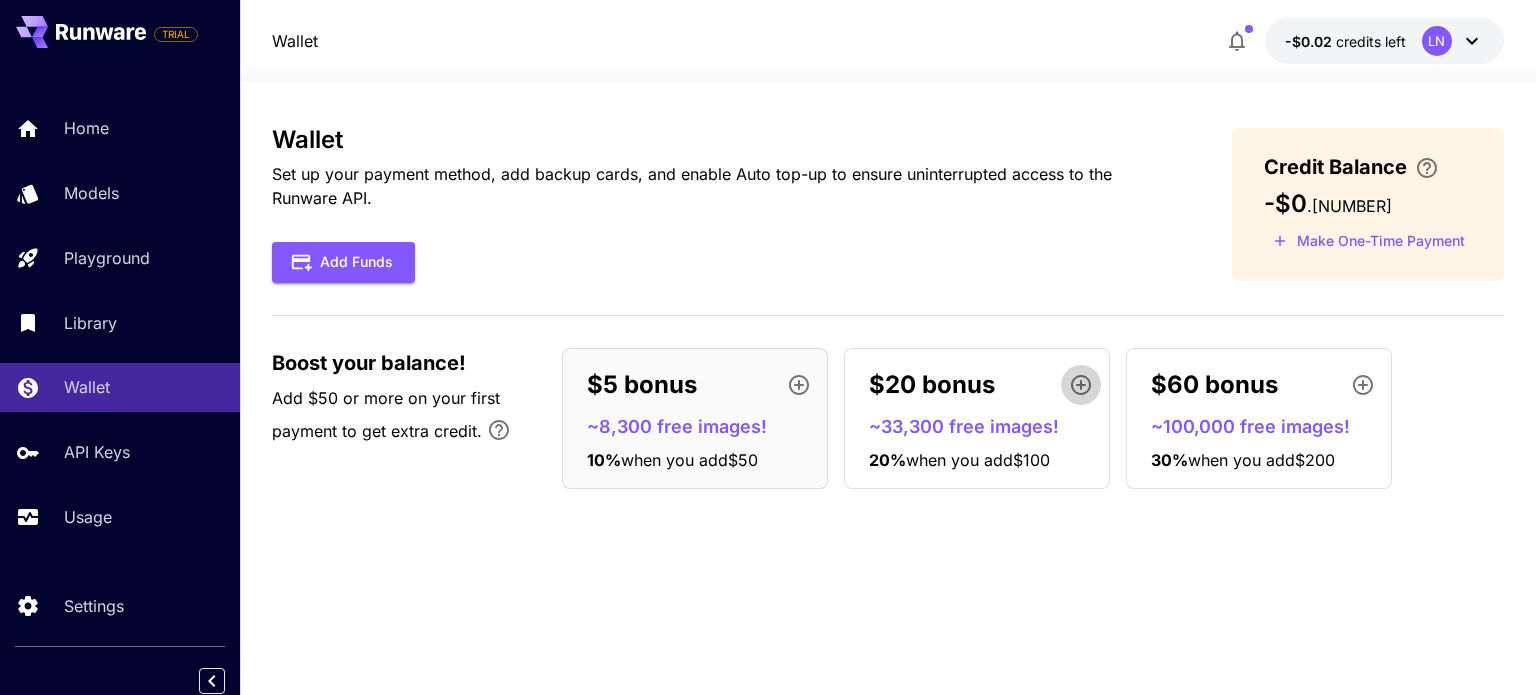 click 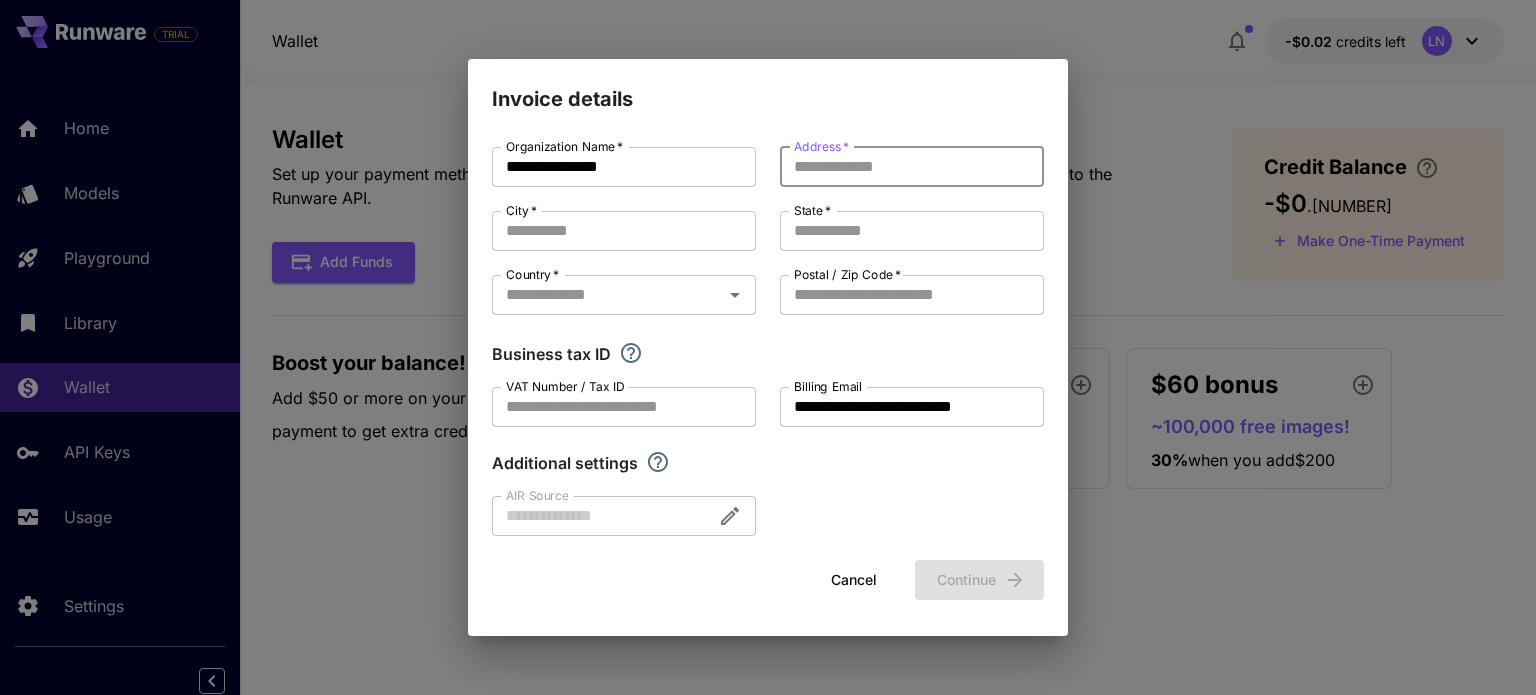 click on "Address   *" at bounding box center [912, 167] 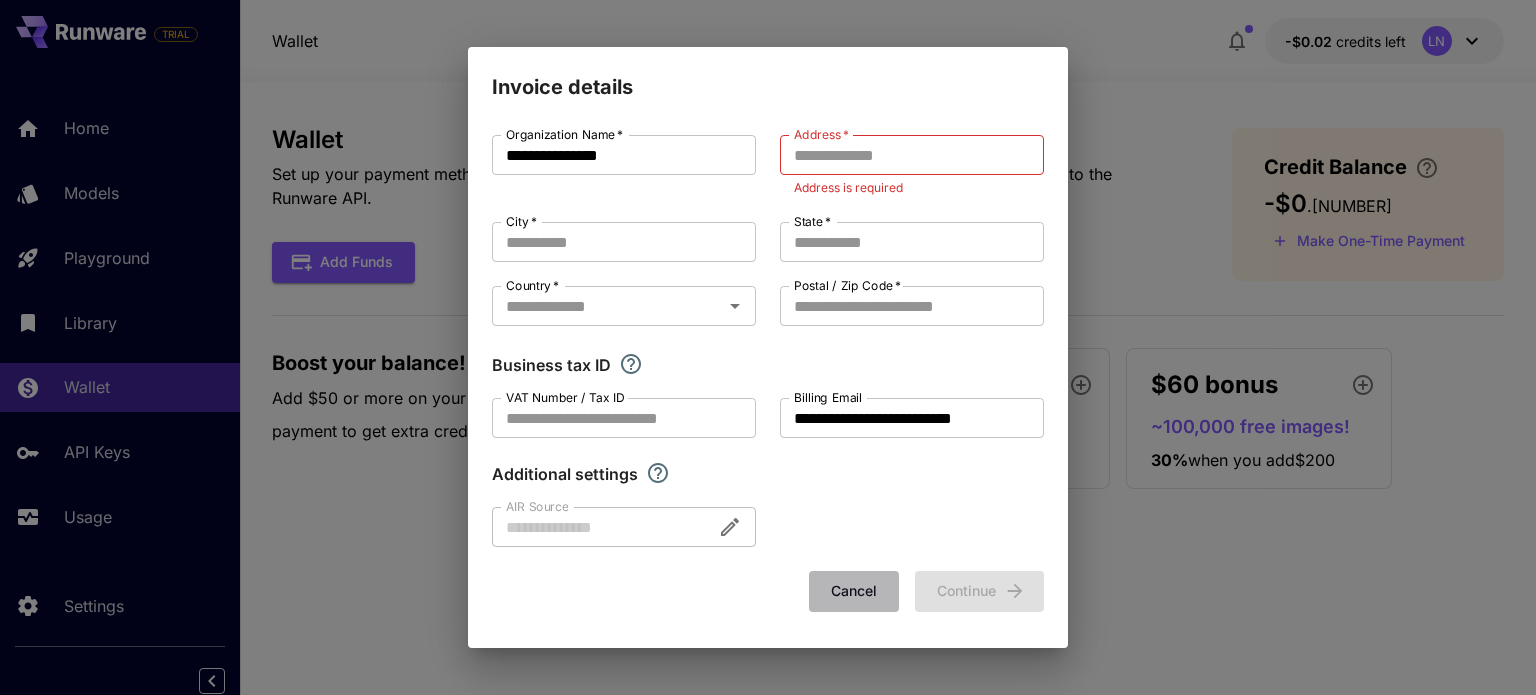 click on "Cancel" at bounding box center (854, 591) 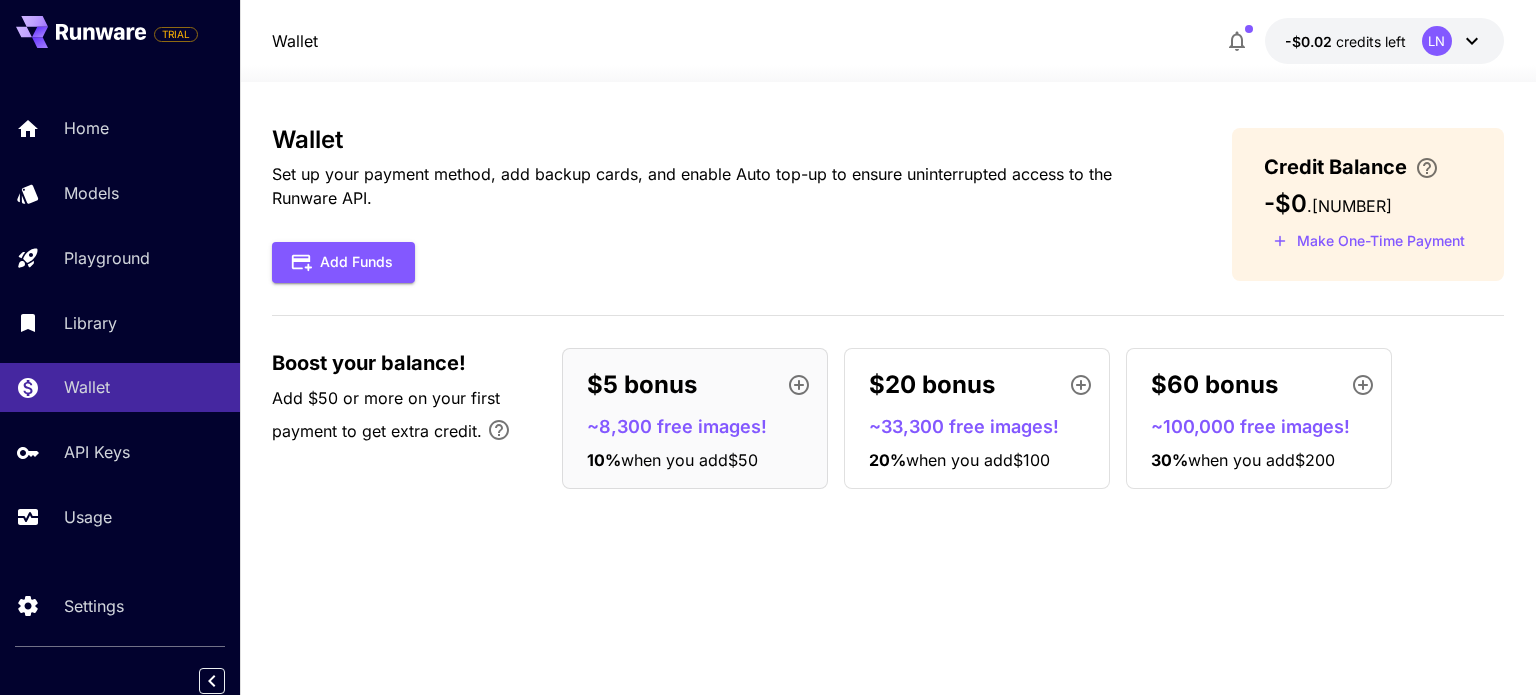 click on "Wallet Set up your payment method, add backup cards, and enable Auto top-up to ensure uninterrupted access to the Runware API. Add Funds Credit Balance -$0 . [NUMBER] Make One-Time Payment Boost your balance! Add $50 or more on your first payment to get extra credit. $5 bonus ~8,300 free images!   10 %  when you add  $50 $20 bonus ~33,300 free images!   20 %  when you add  $100 $60 bonus ~100,000 free images!   30 %  when you add  $200" at bounding box center (887, 388) 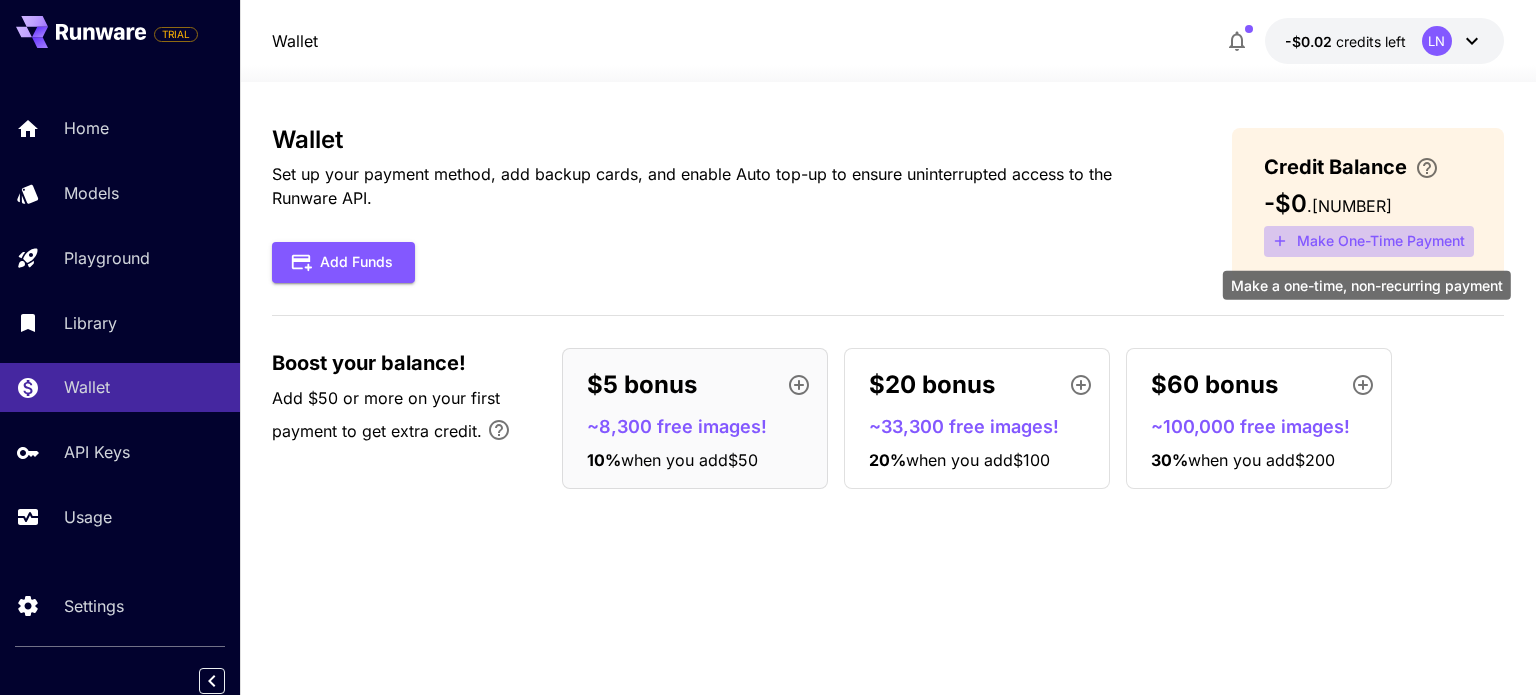 click on "Make One-Time Payment" at bounding box center [1369, 241] 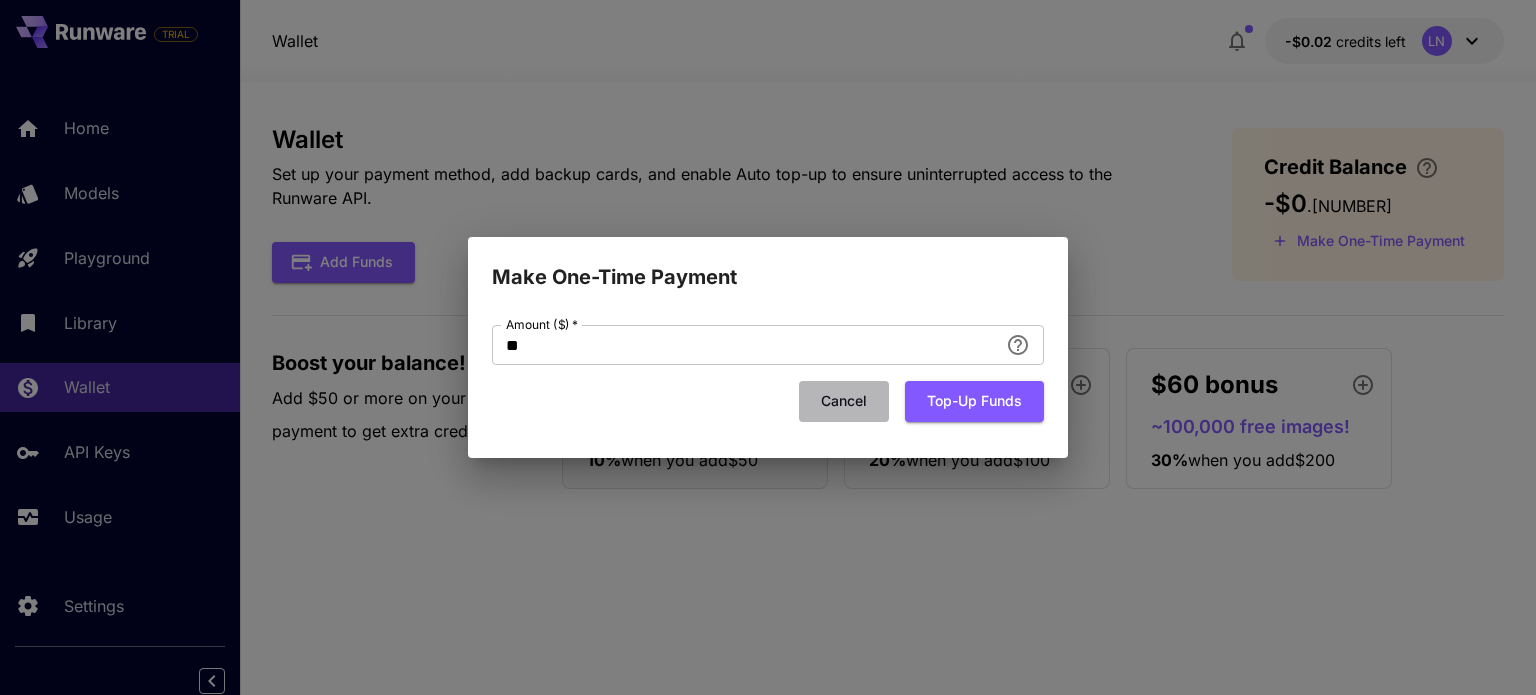 click on "Cancel" at bounding box center (844, 401) 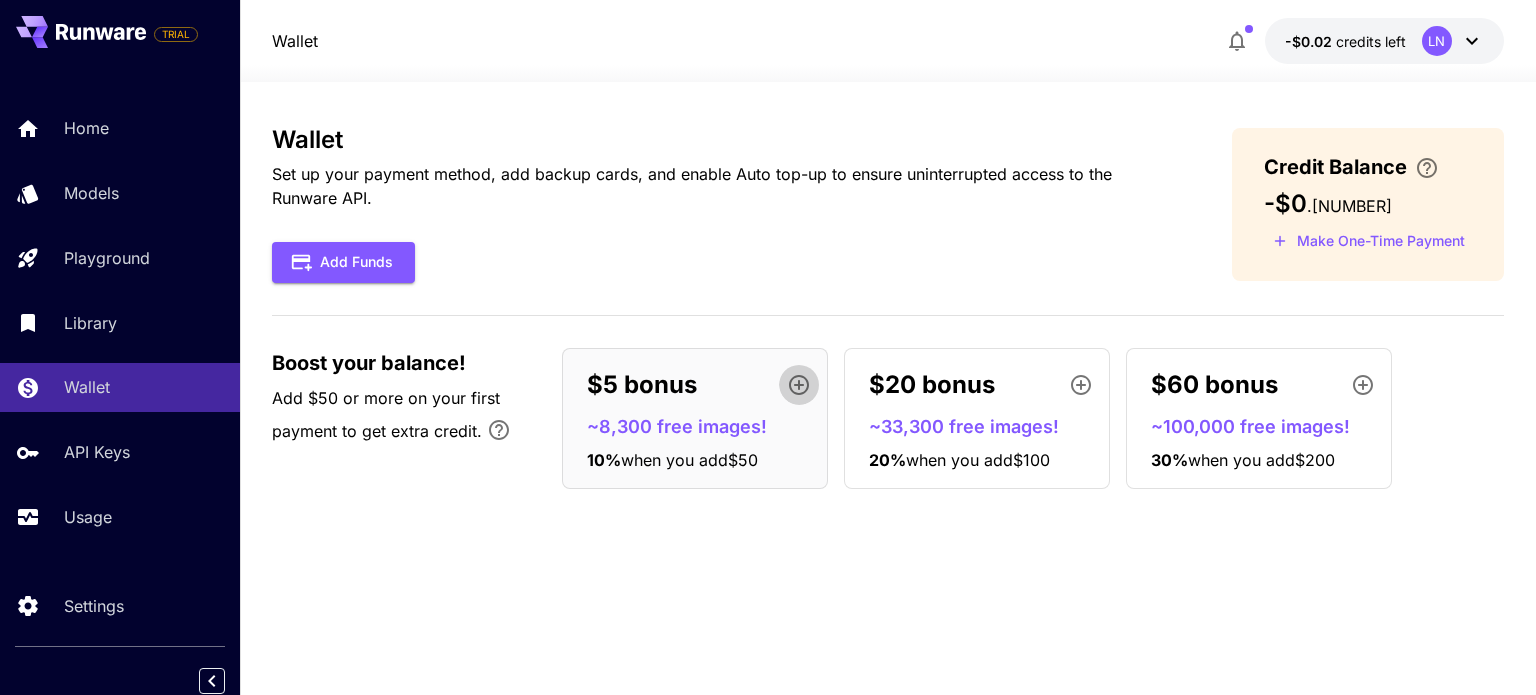 click 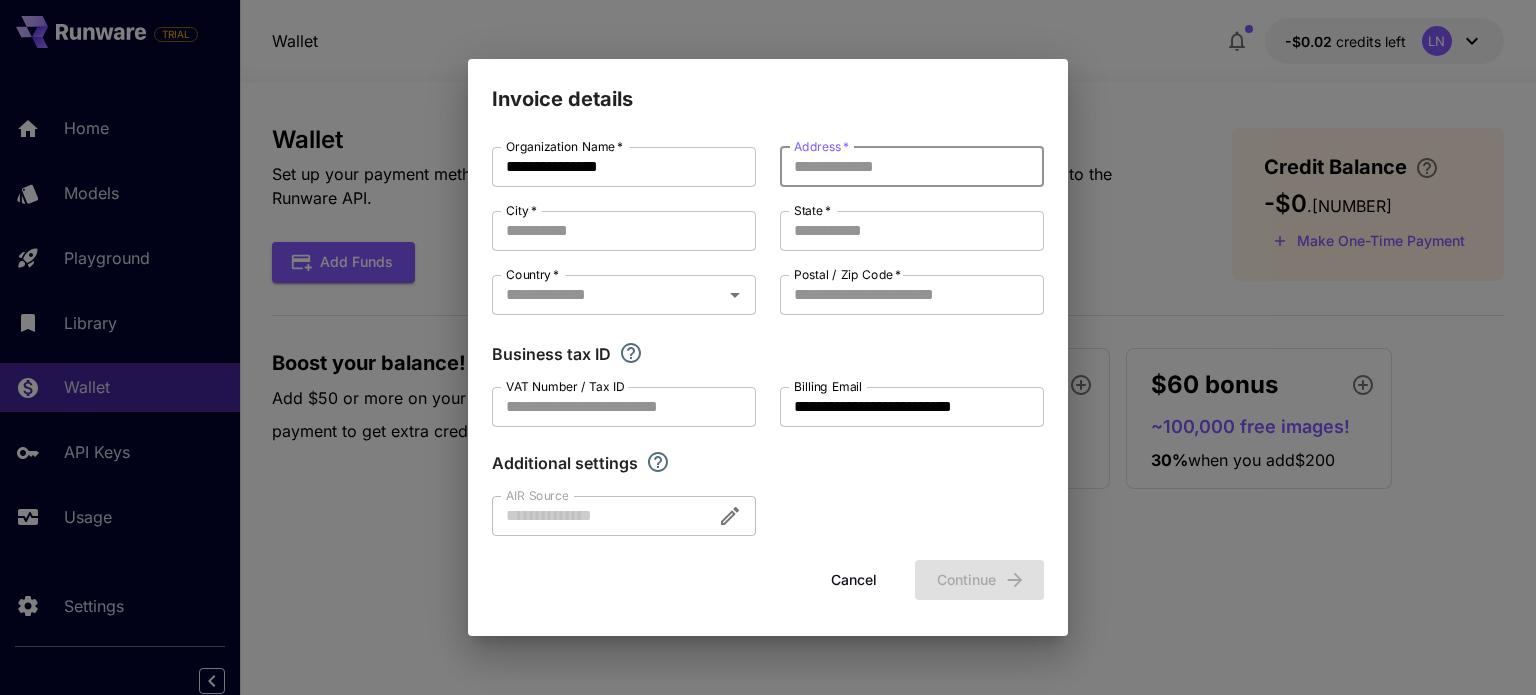 click on "Address   *" at bounding box center [912, 167] 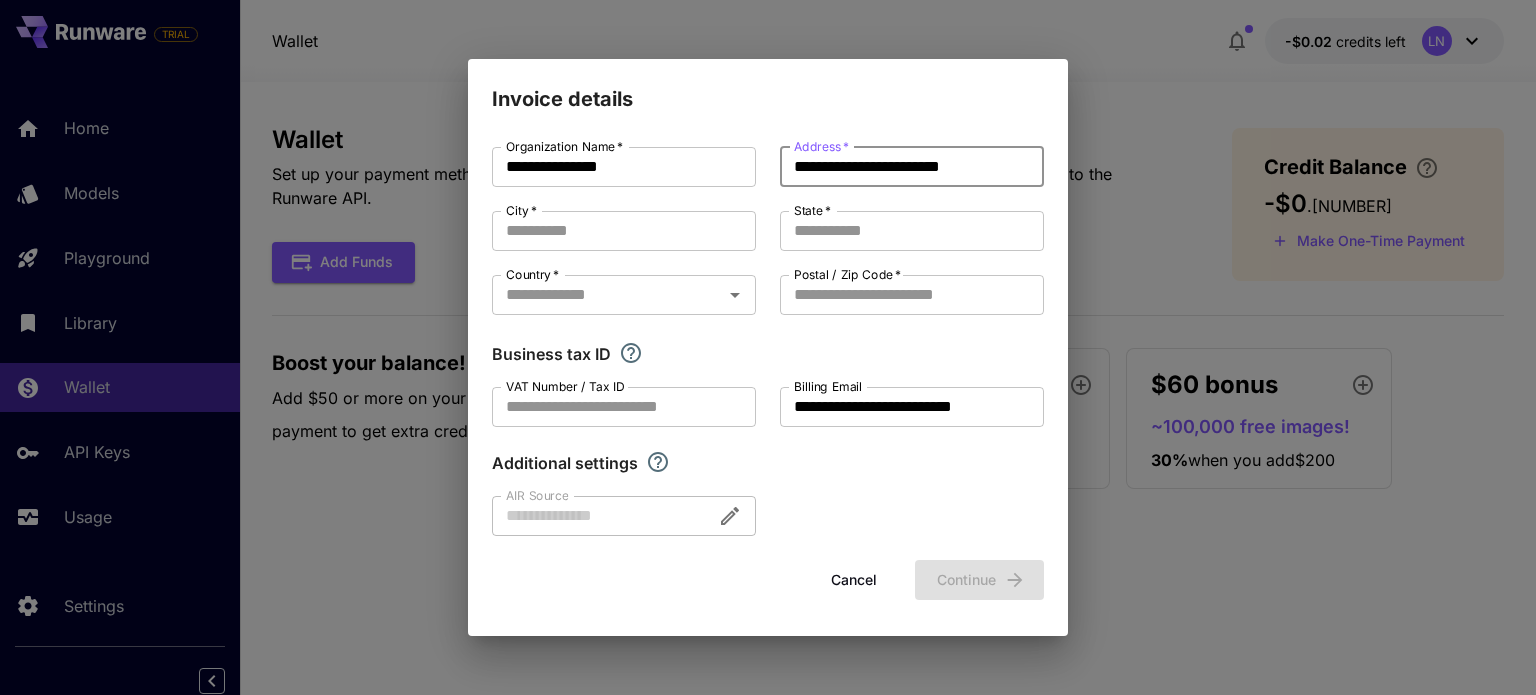 type on "**********" 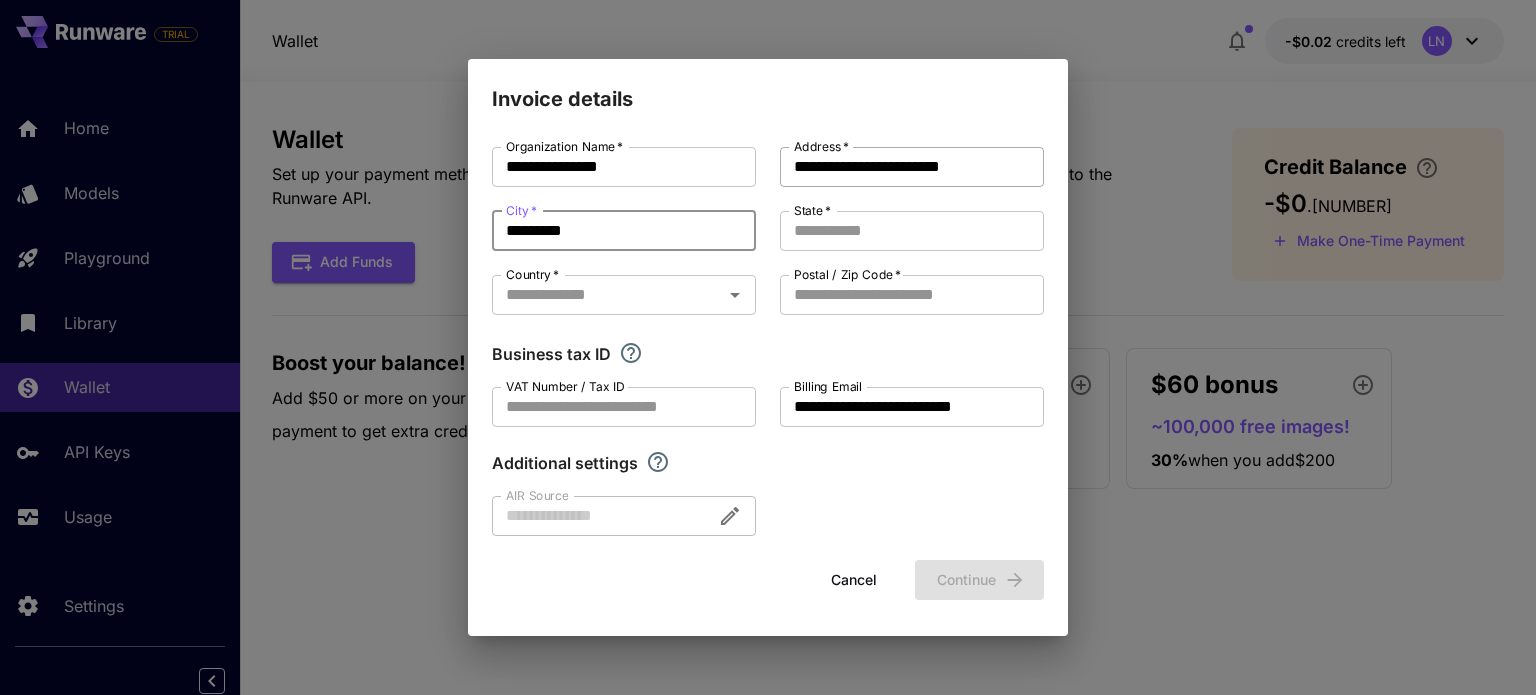 type on "*********" 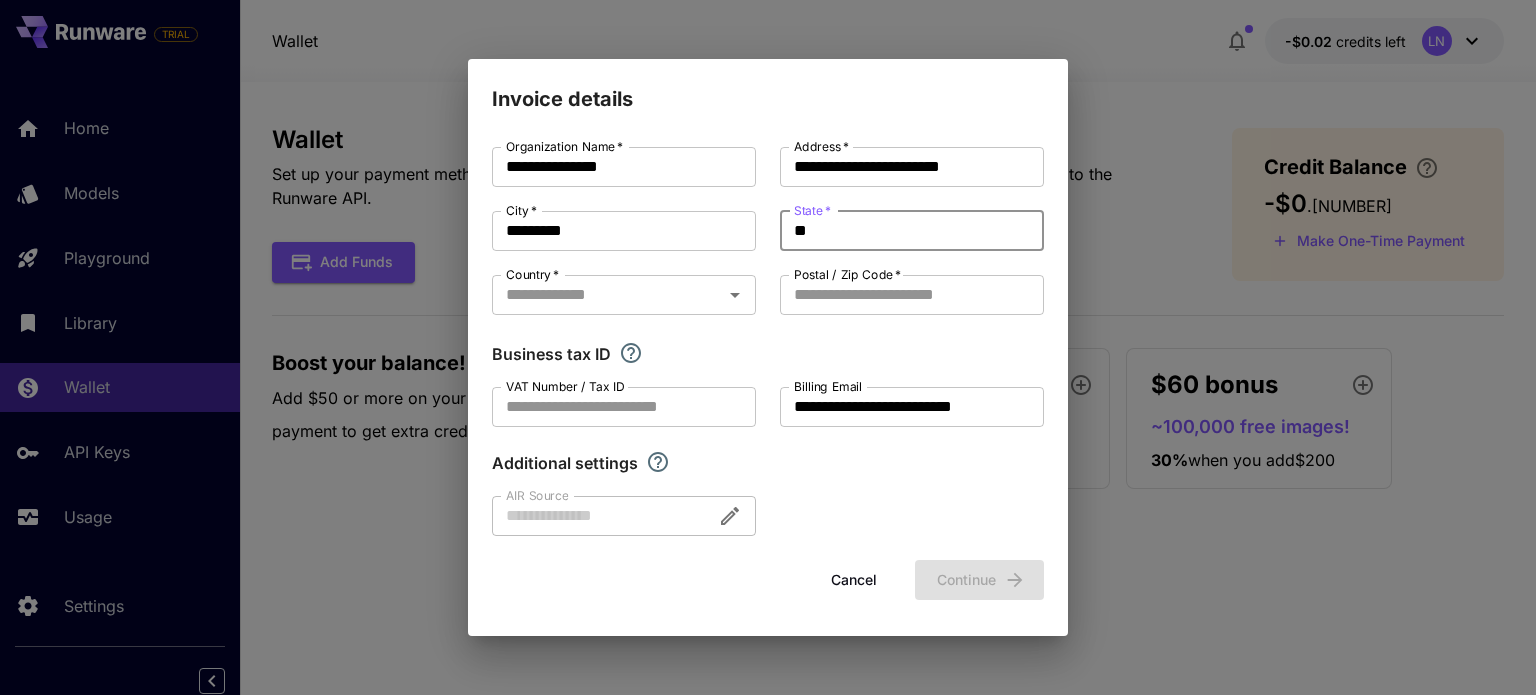 type on "*" 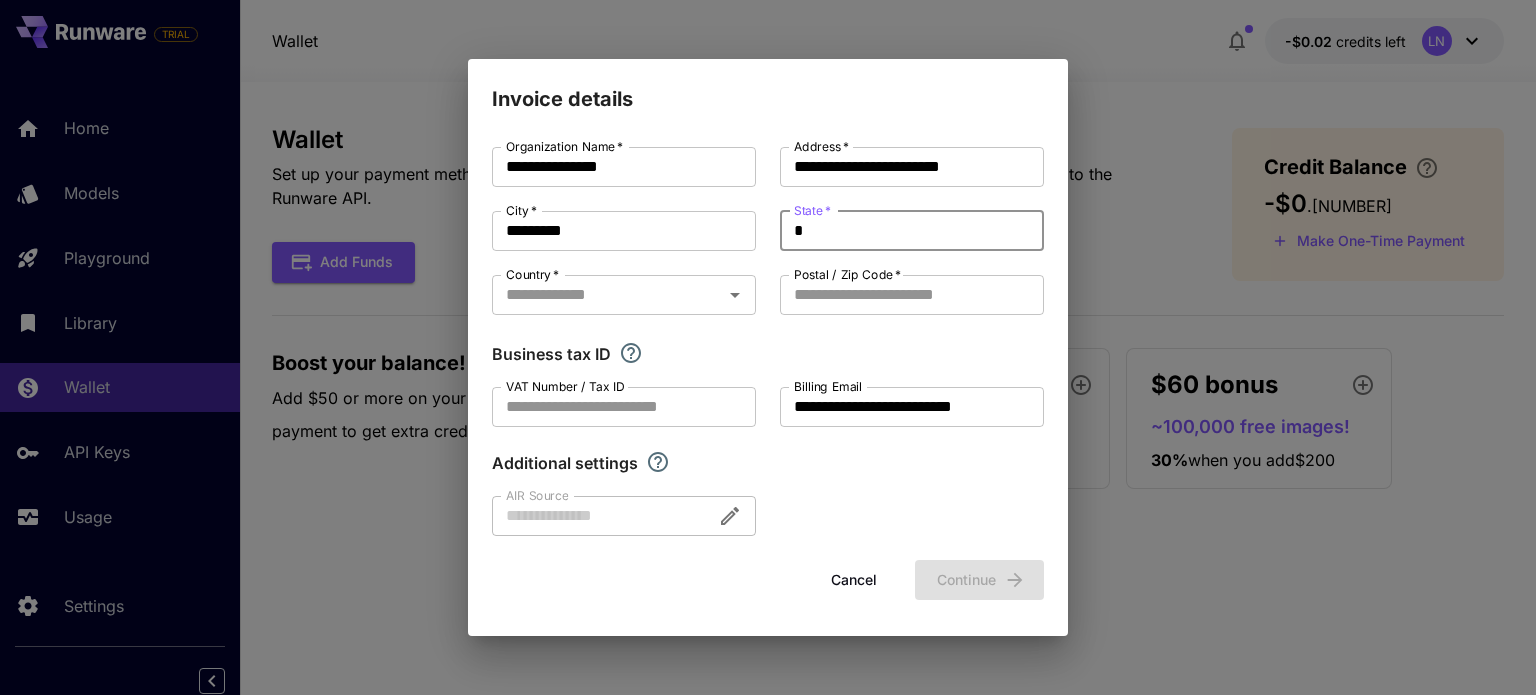 type 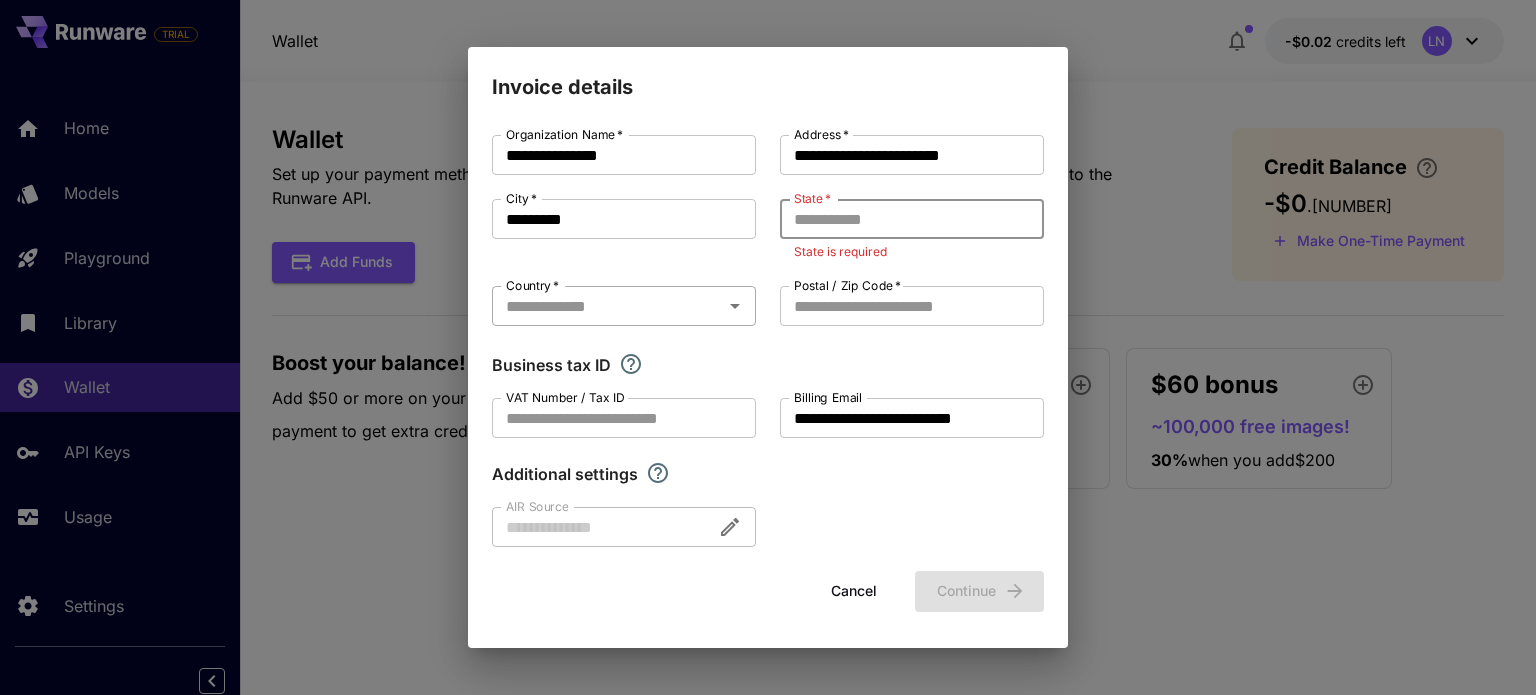 click on "Country   *" at bounding box center (607, 306) 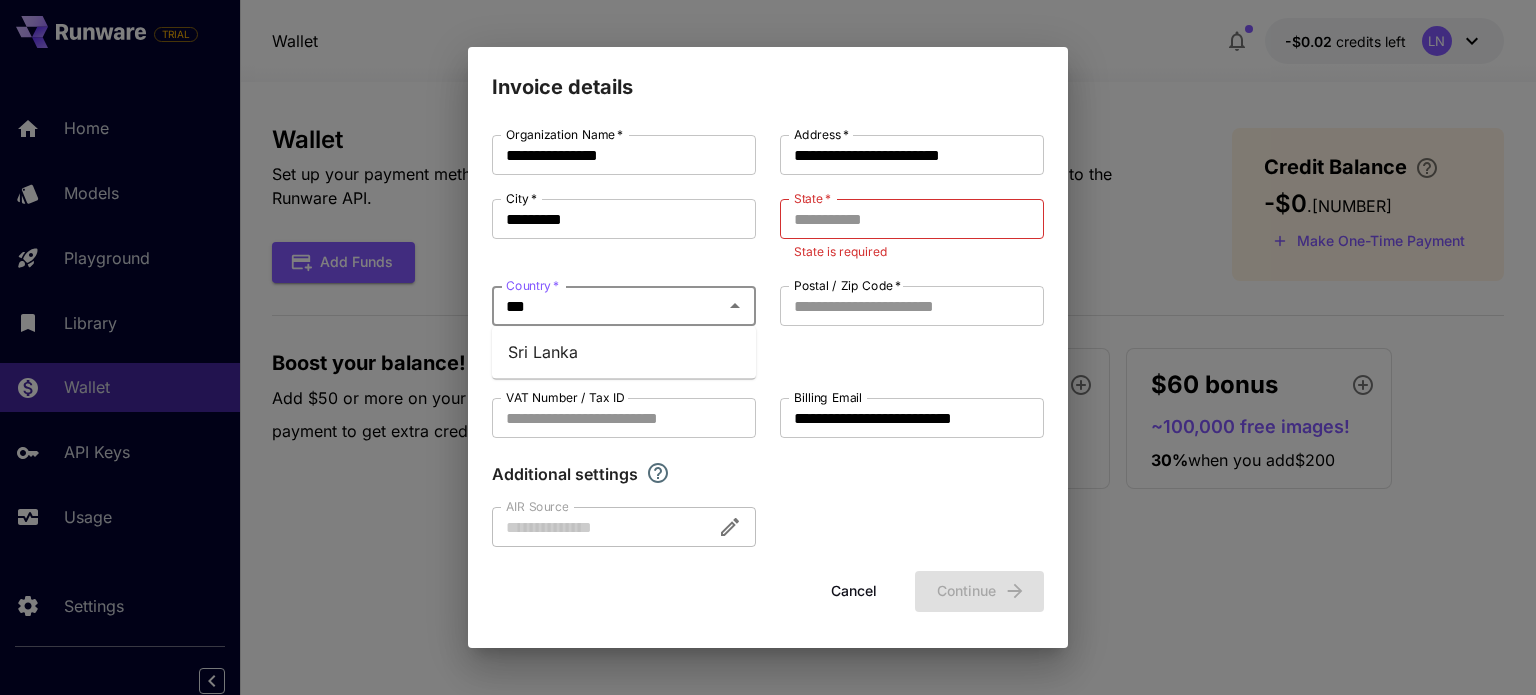 type on "***" 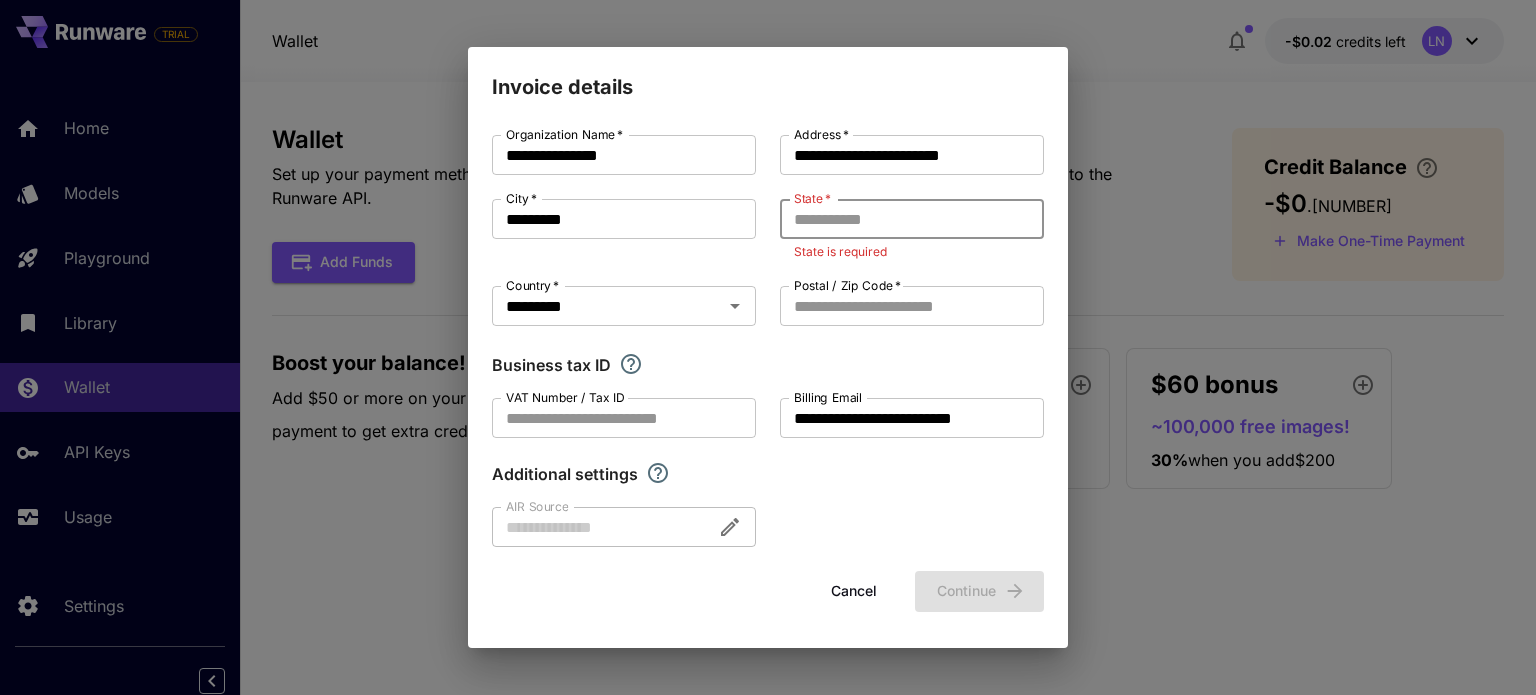 click on "State   *" at bounding box center [912, 219] 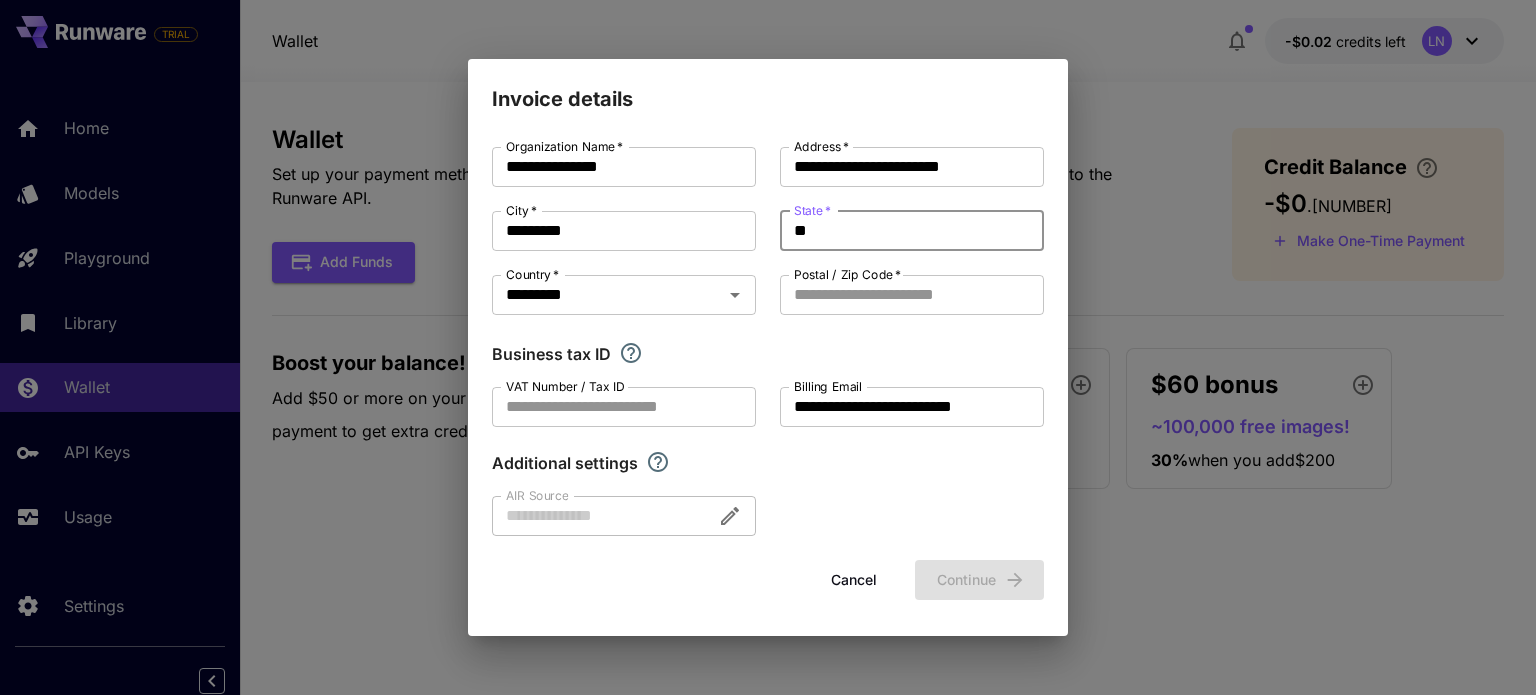 type on "*" 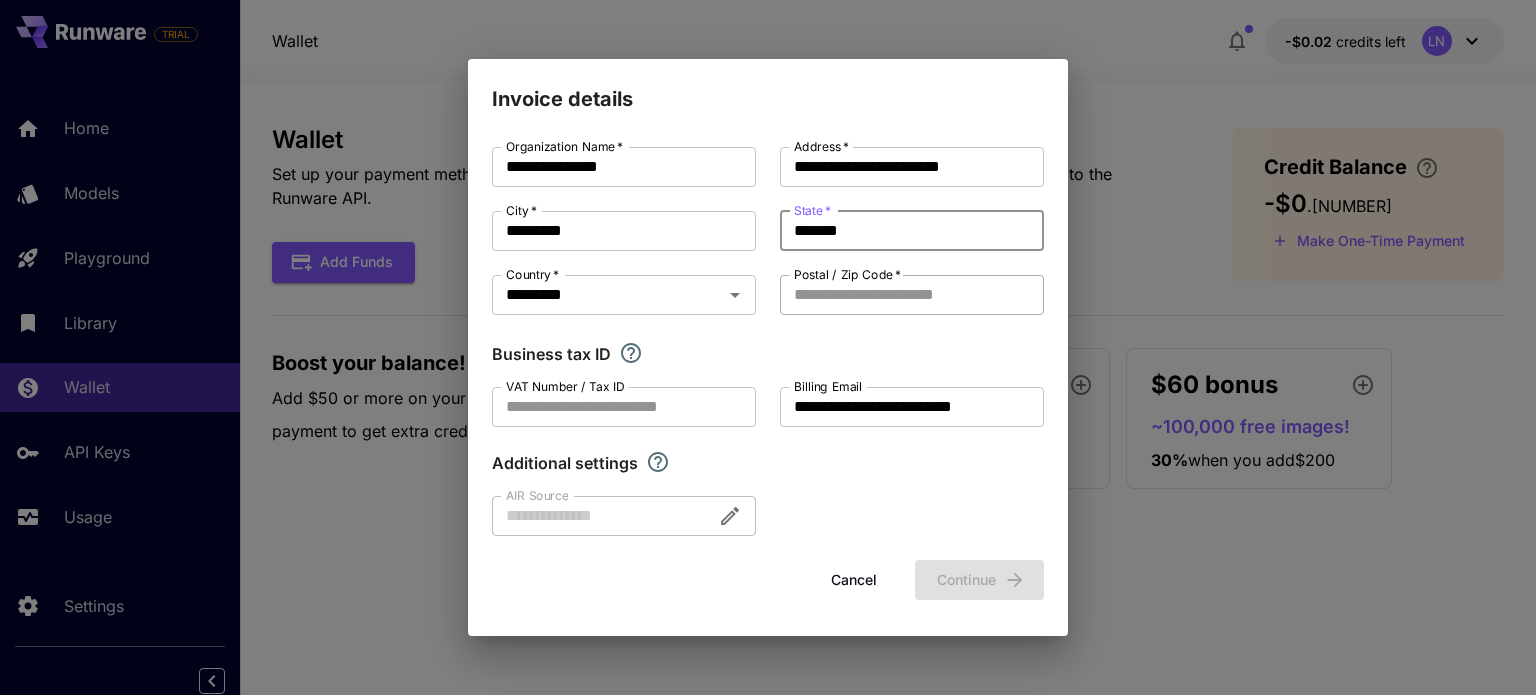 type on "*******" 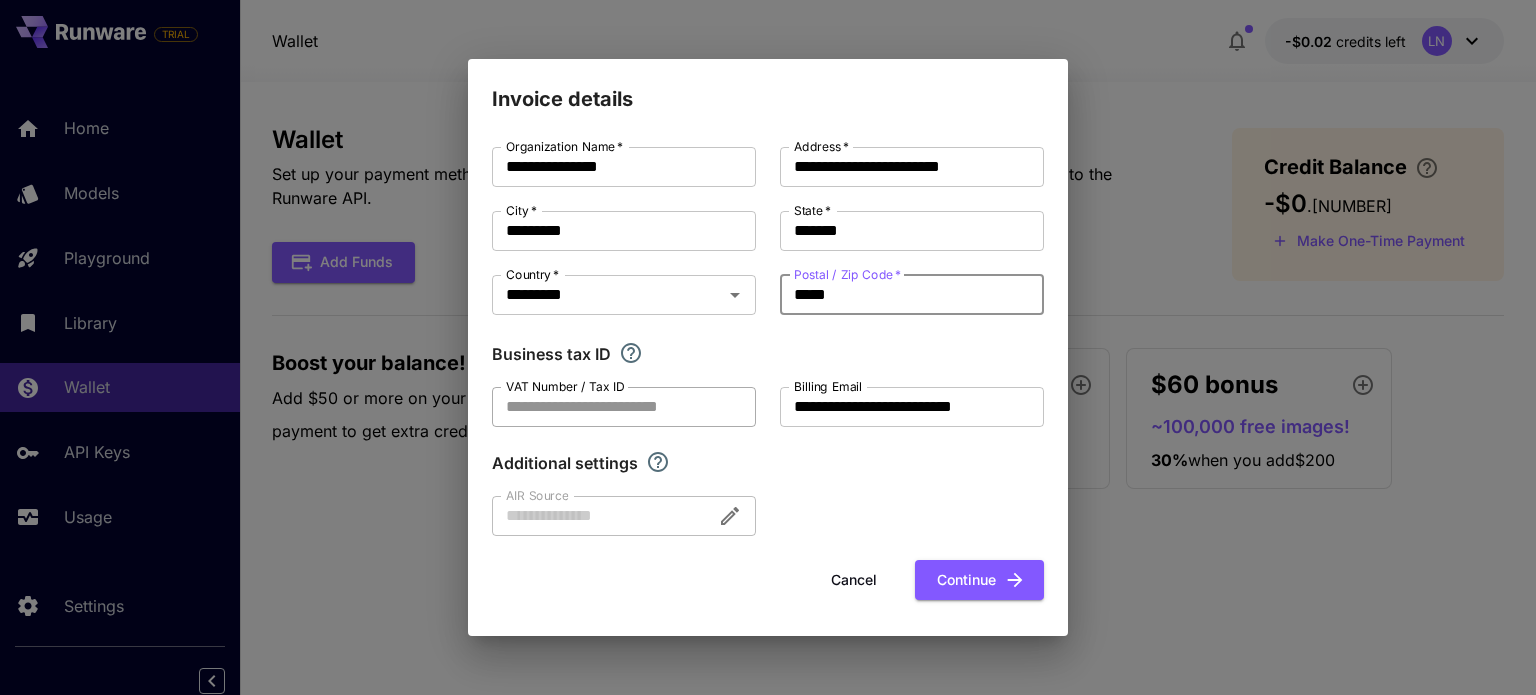type on "*****" 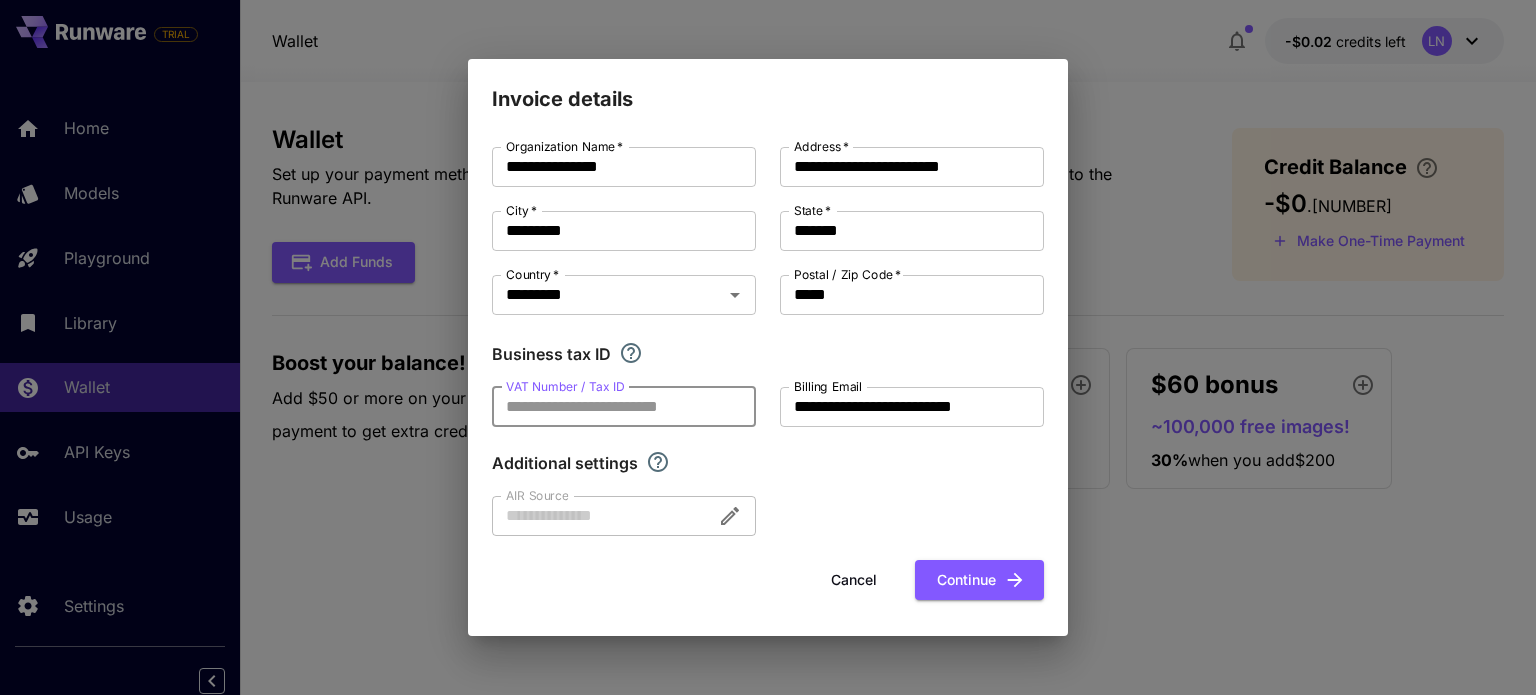 click on "VAT Number / Tax ID" at bounding box center (624, 407) 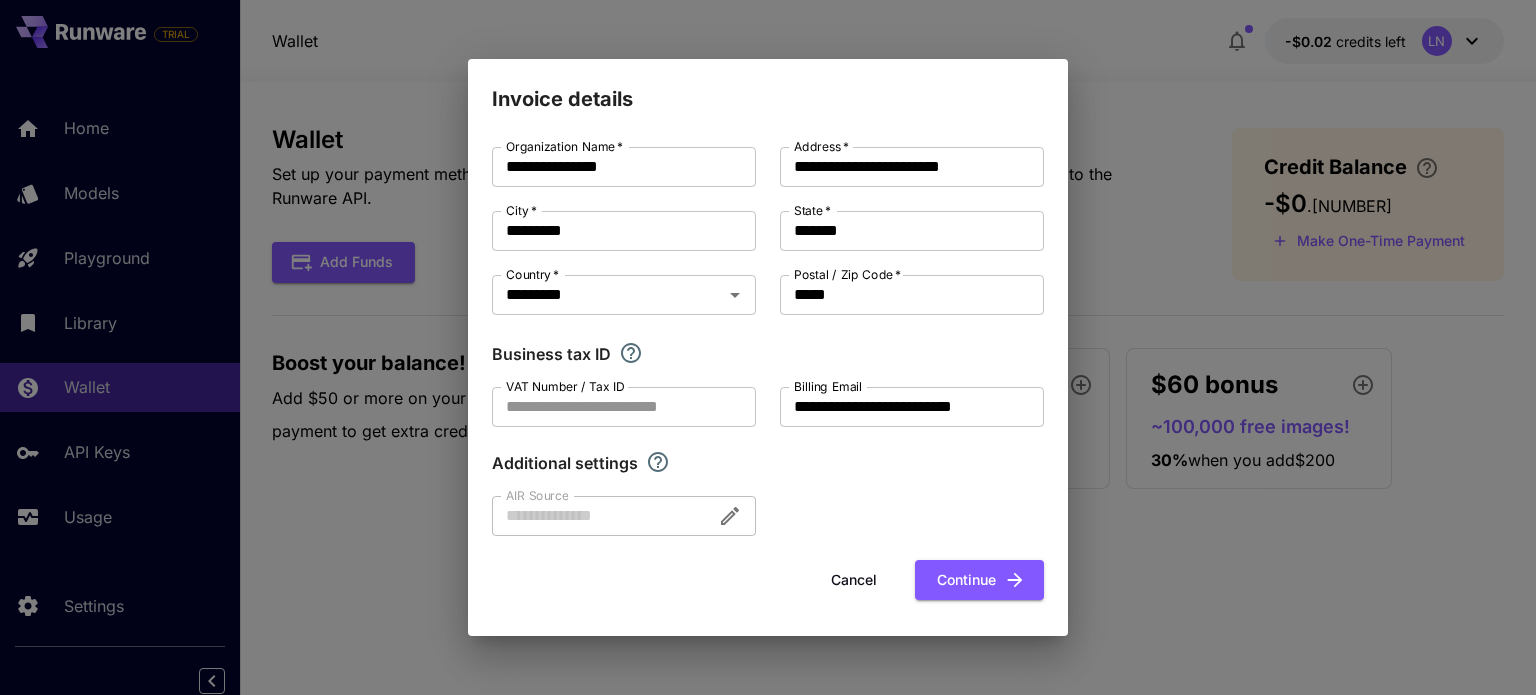 click at bounding box center (624, 516) 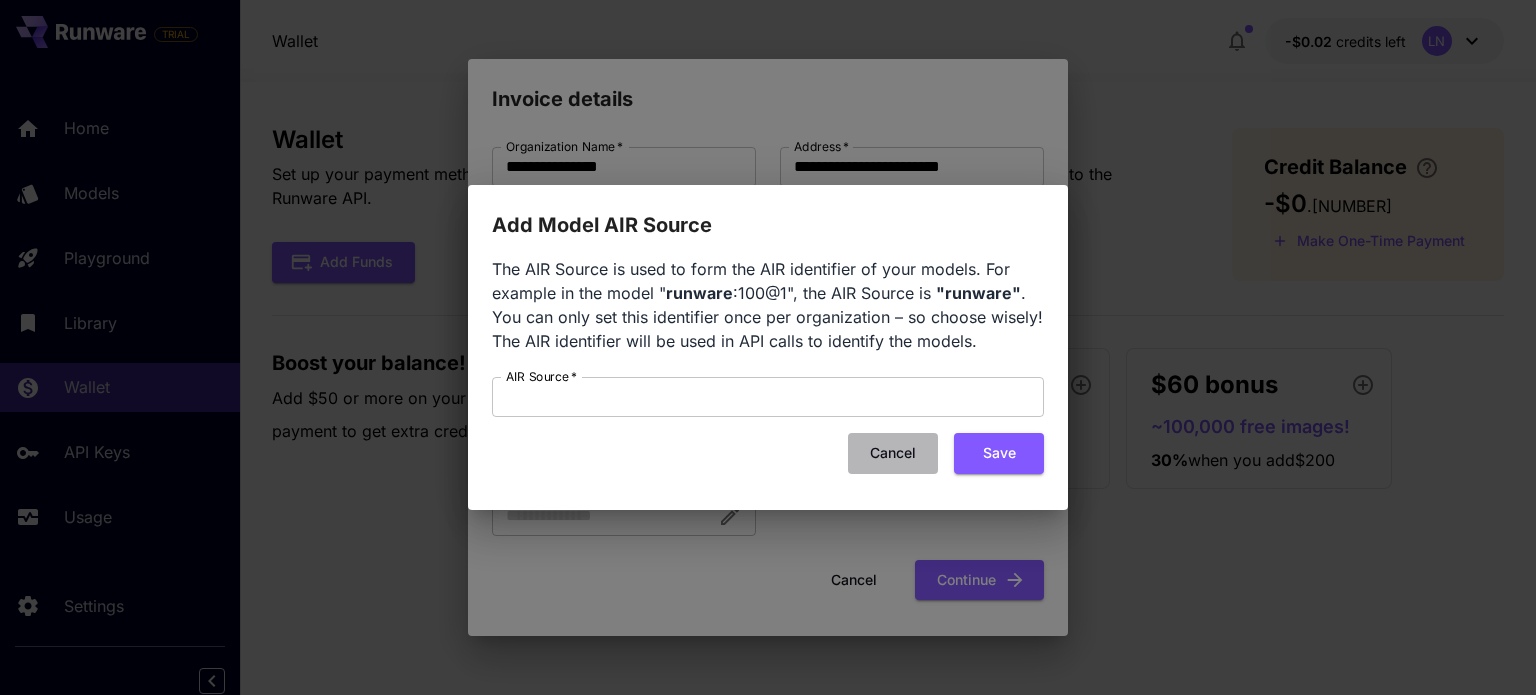 click on "Cancel" at bounding box center [893, 453] 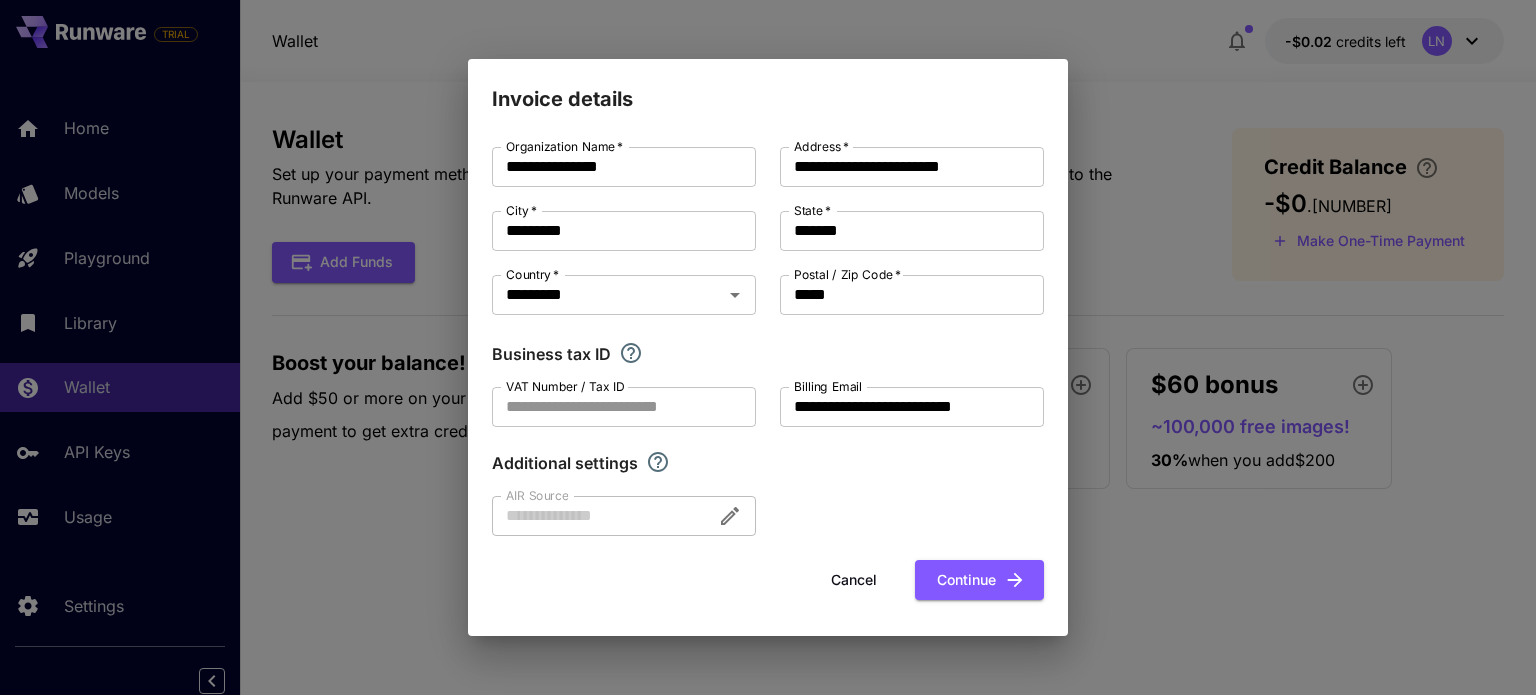click on "**********" at bounding box center [768, 341] 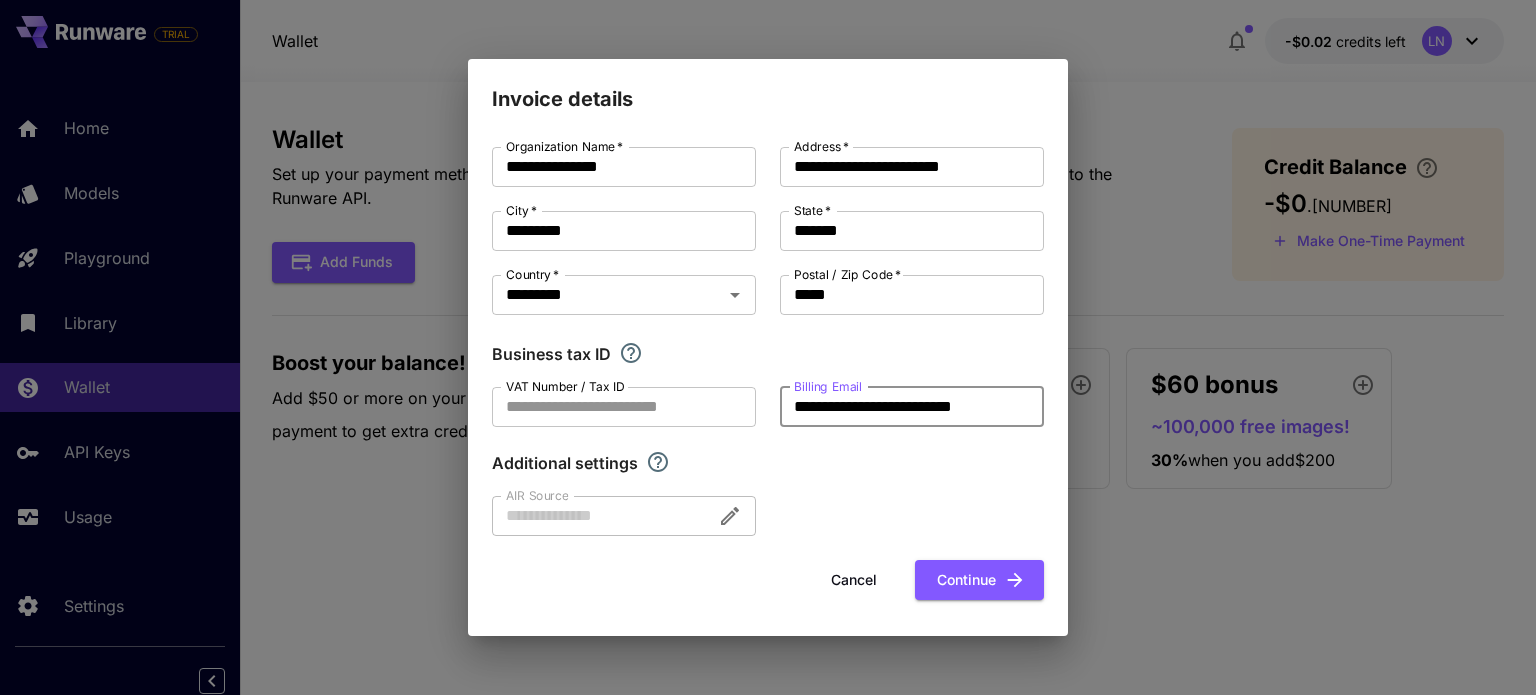 click on "**********" at bounding box center (912, 407) 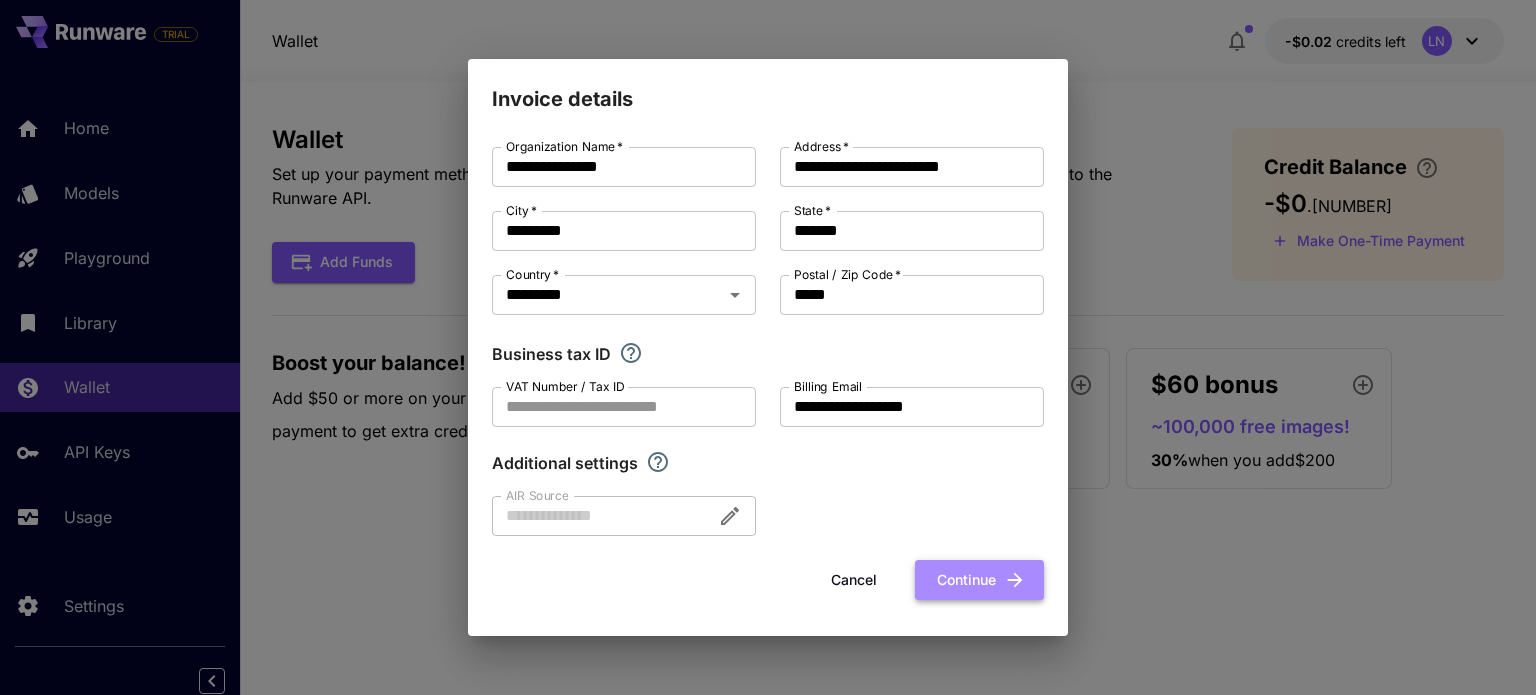 click on "Continue" at bounding box center (979, 580) 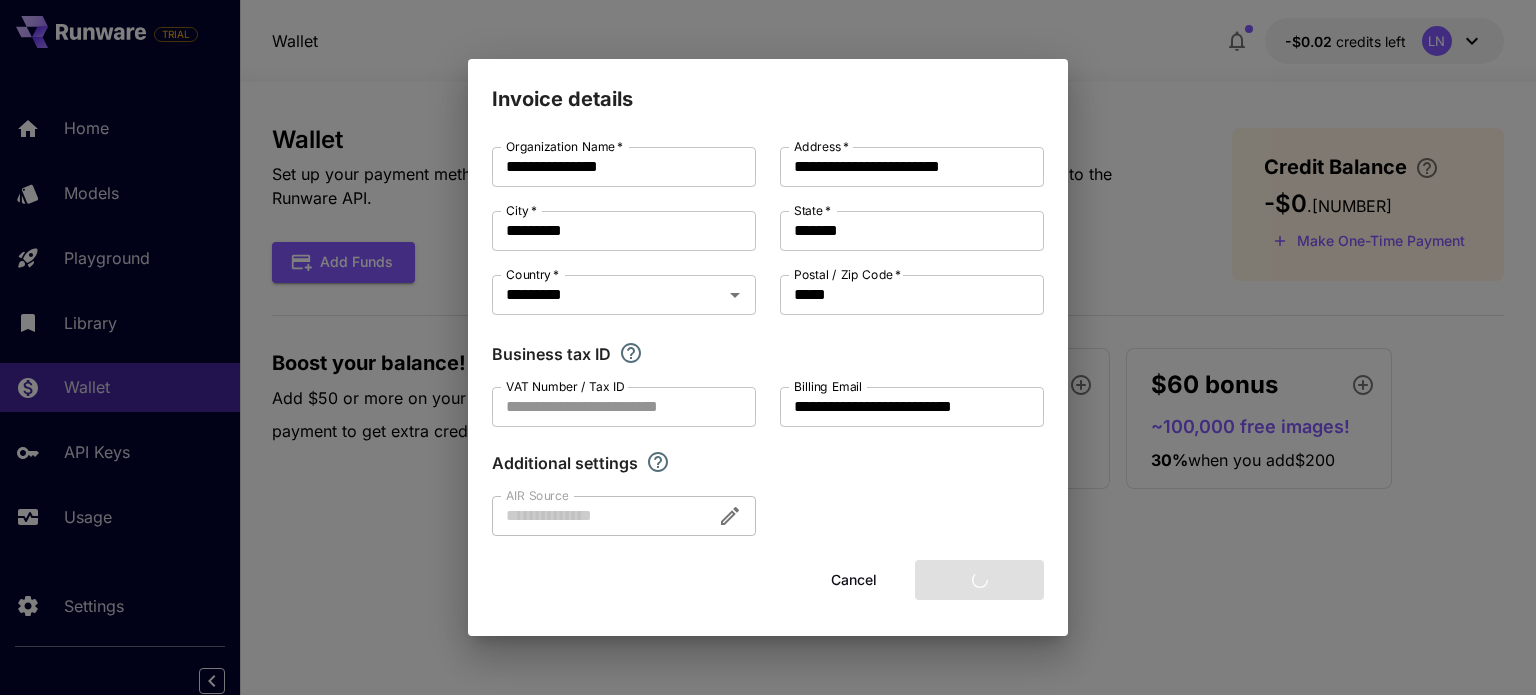 type on "**********" 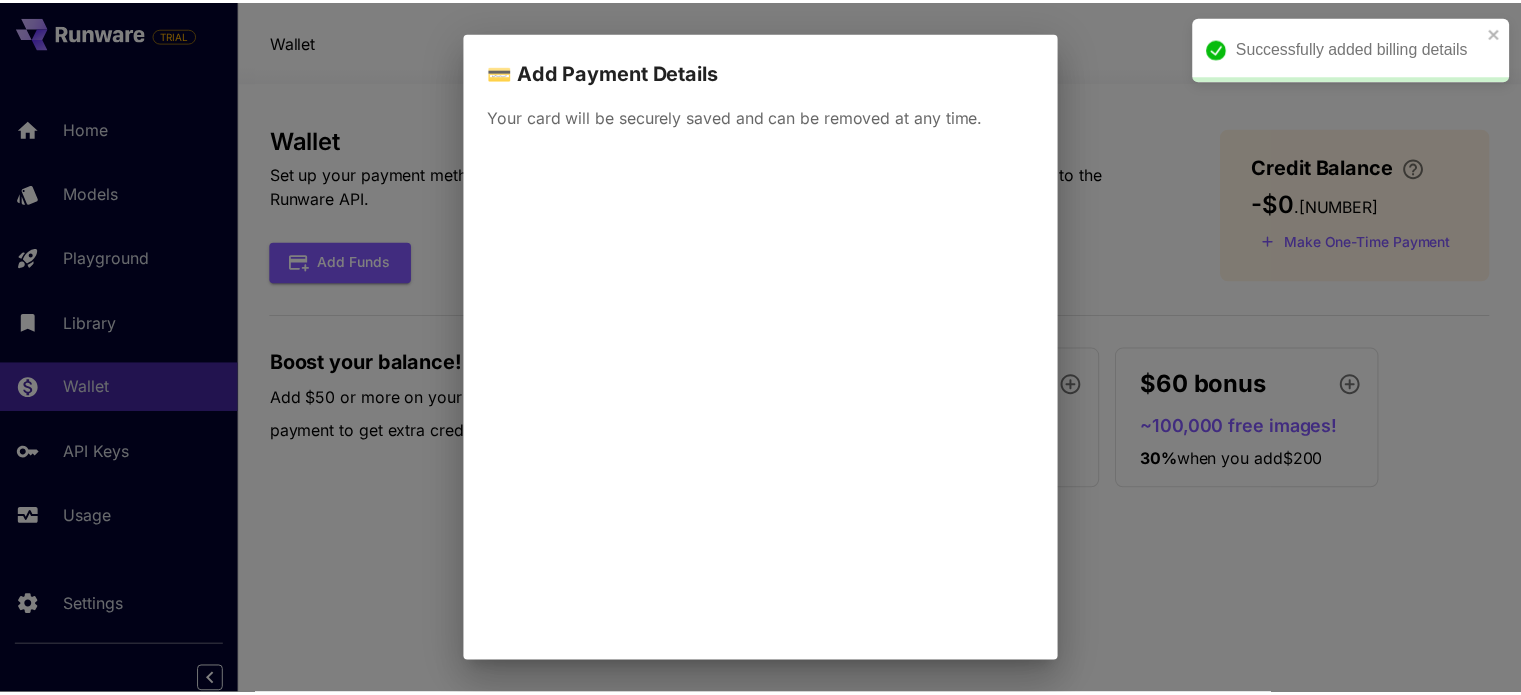 scroll, scrollTop: 224, scrollLeft: 0, axis: vertical 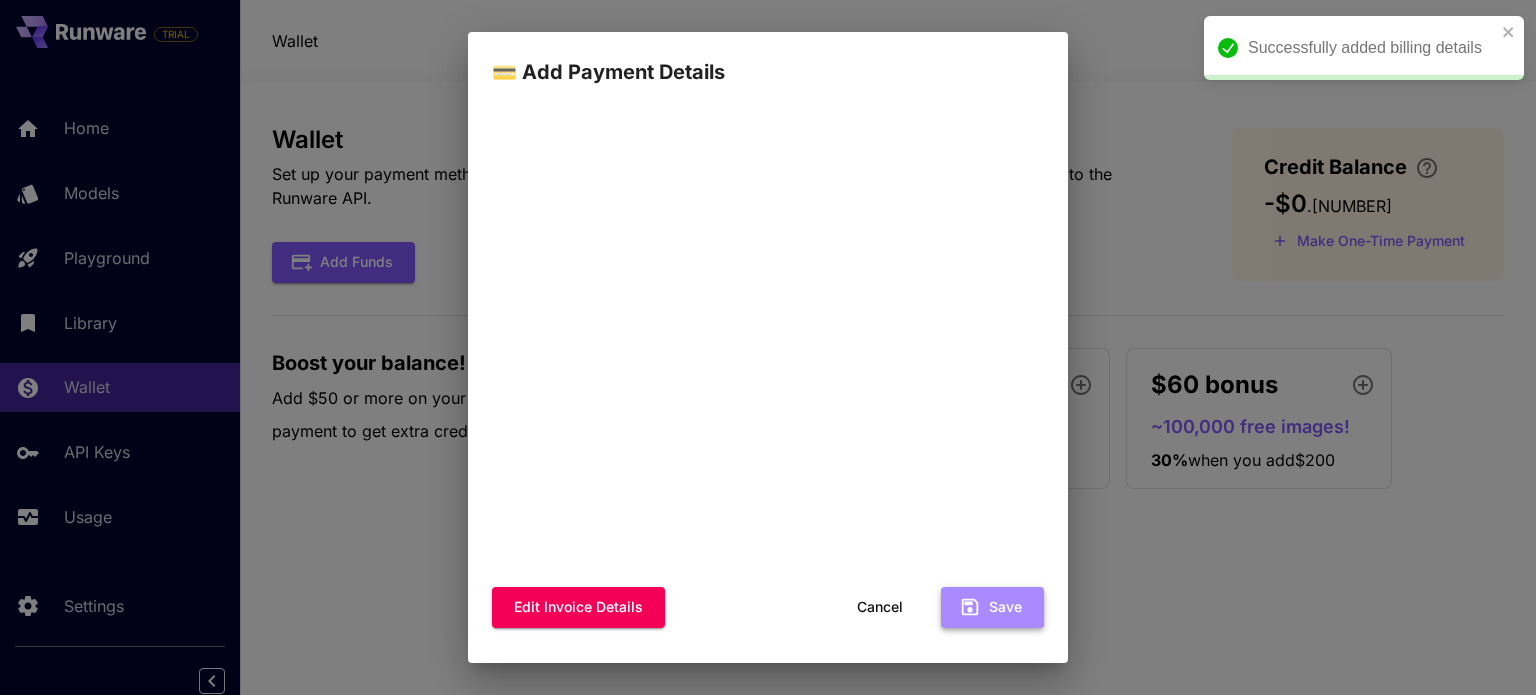 click 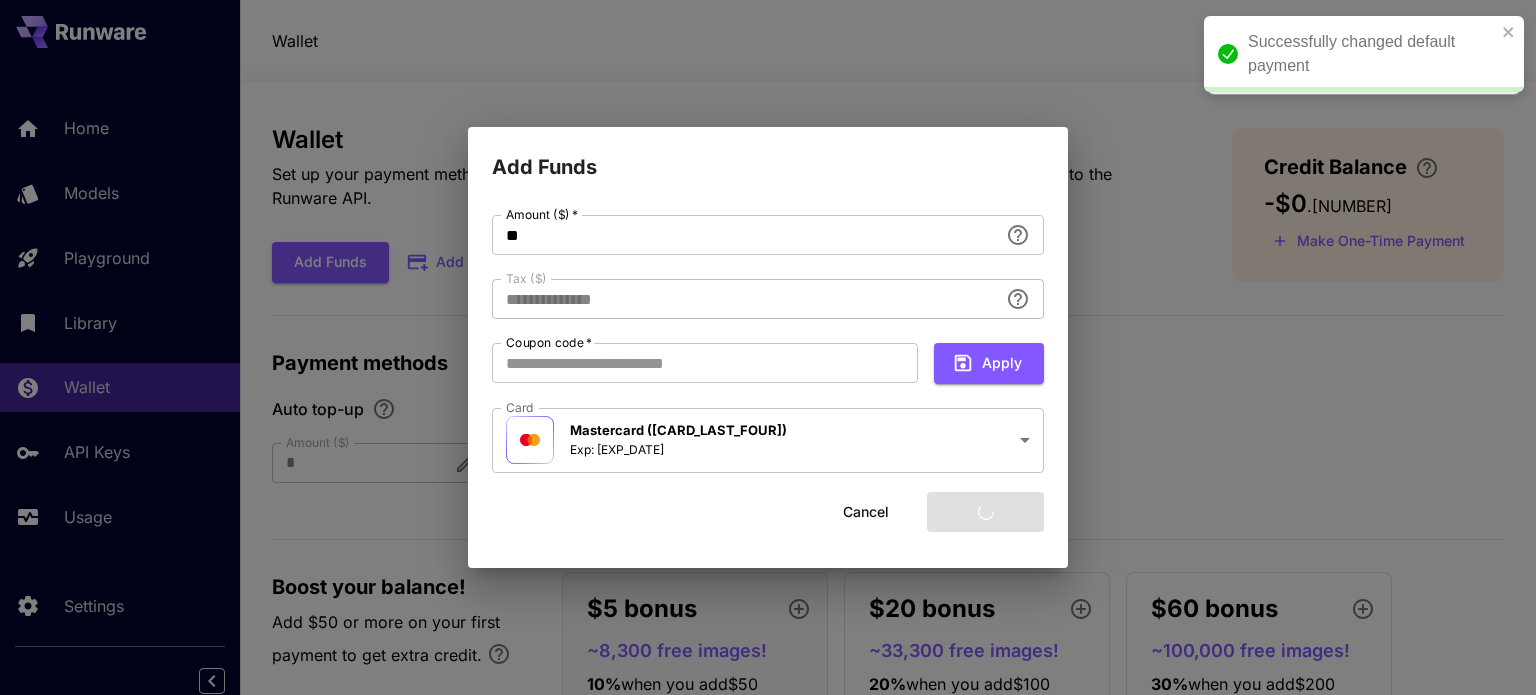 type on "****" 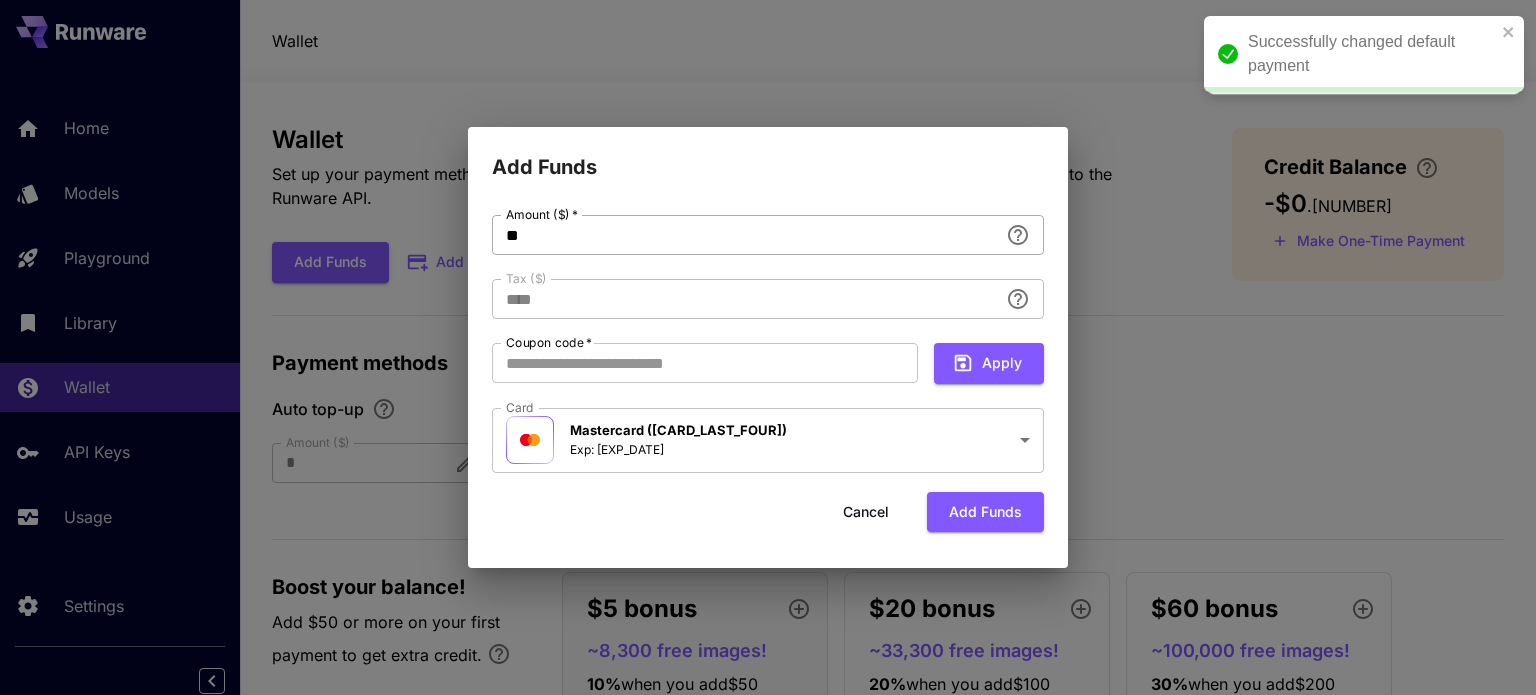 click on "**" at bounding box center (745, 235) 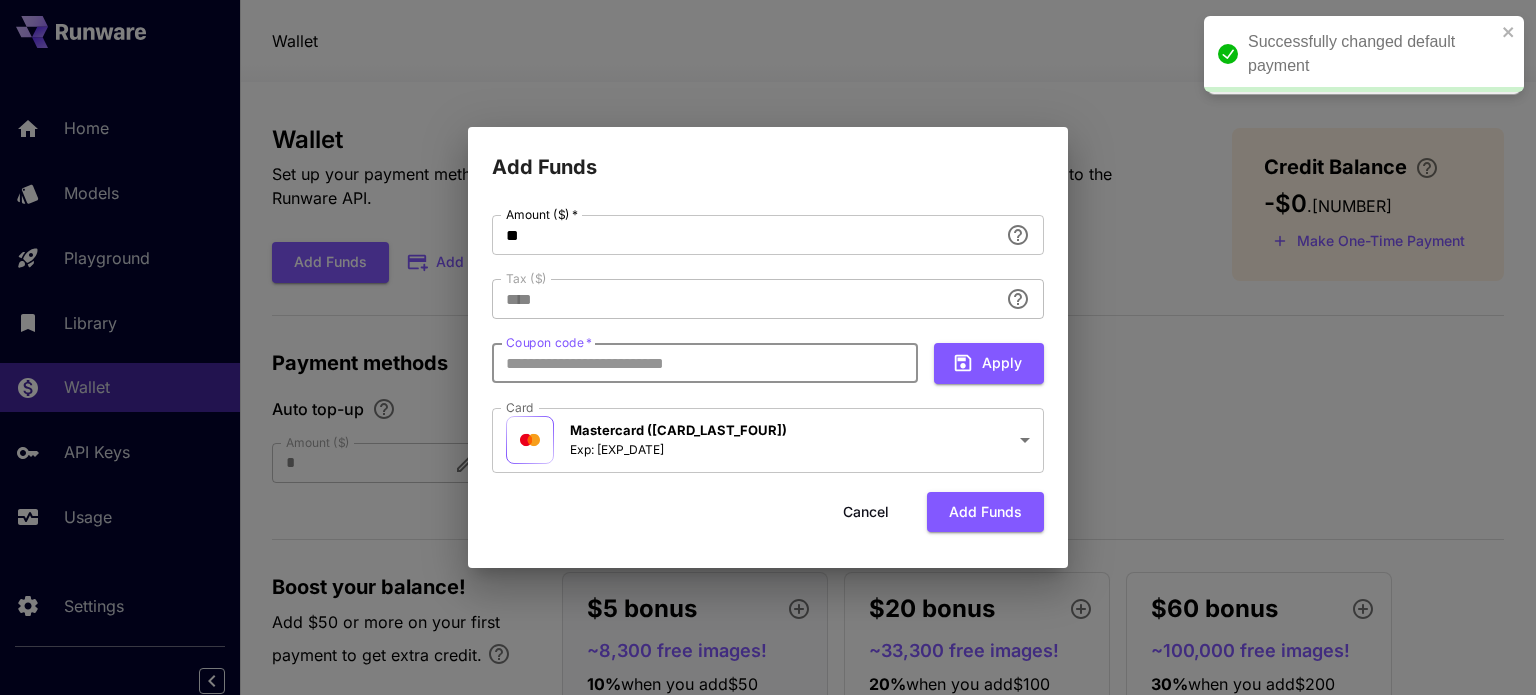 click on "Coupon code   *" at bounding box center [705, 363] 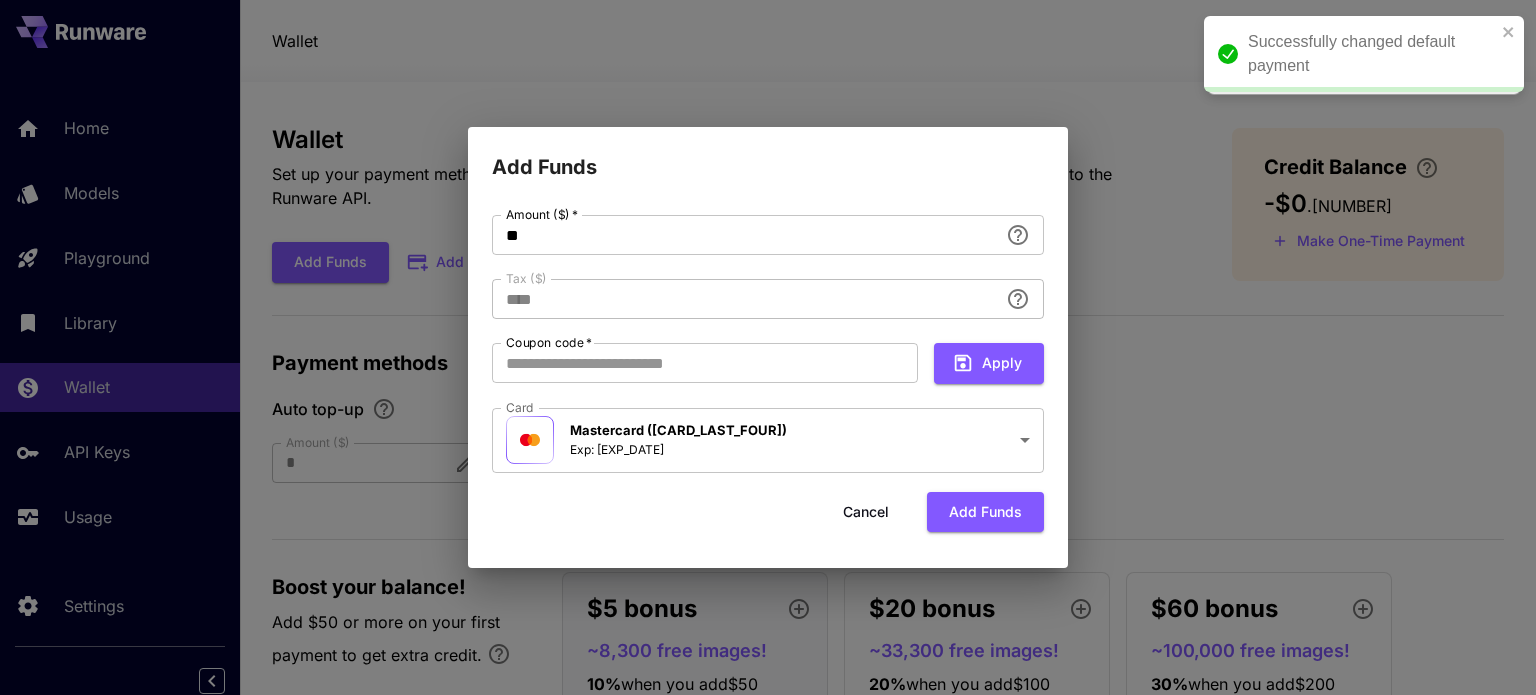 click on "Cancel Add funds" at bounding box center (768, 512) 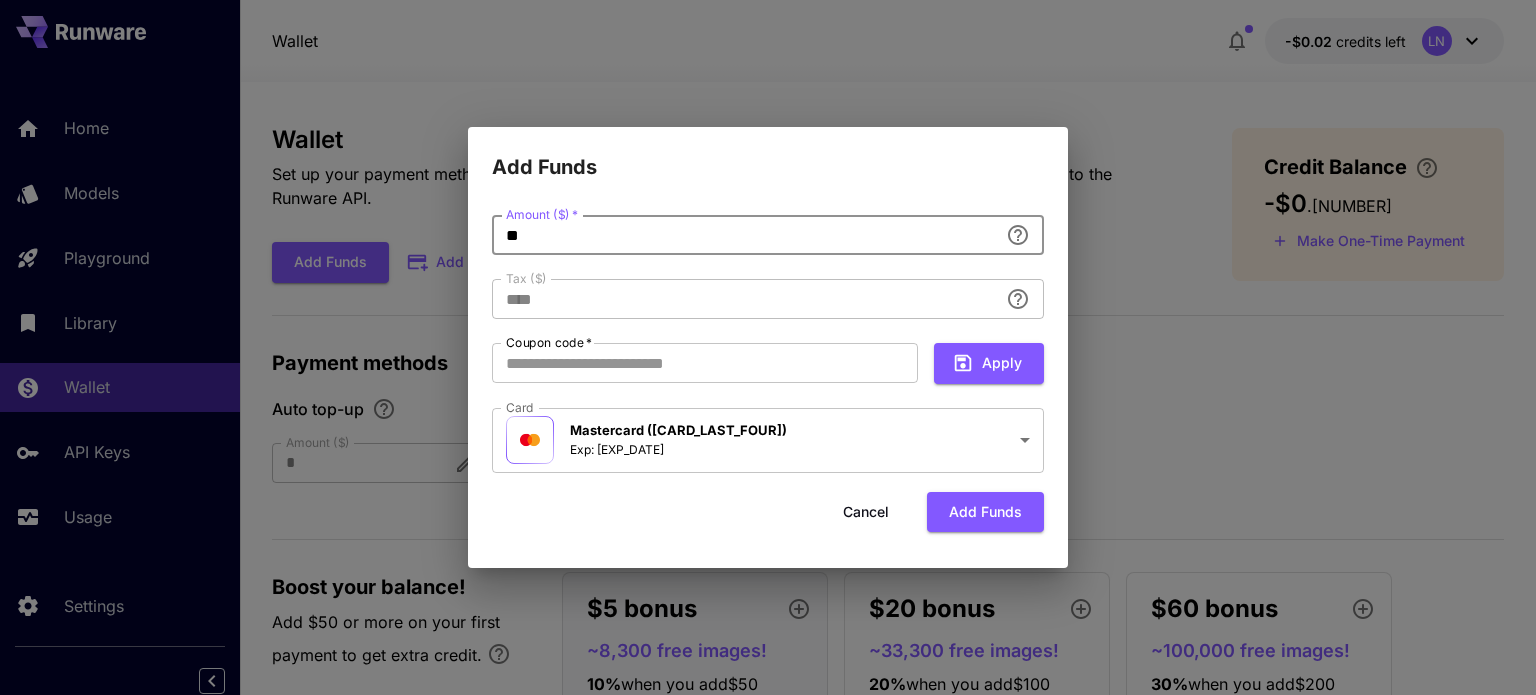 click on "**" at bounding box center (745, 235) 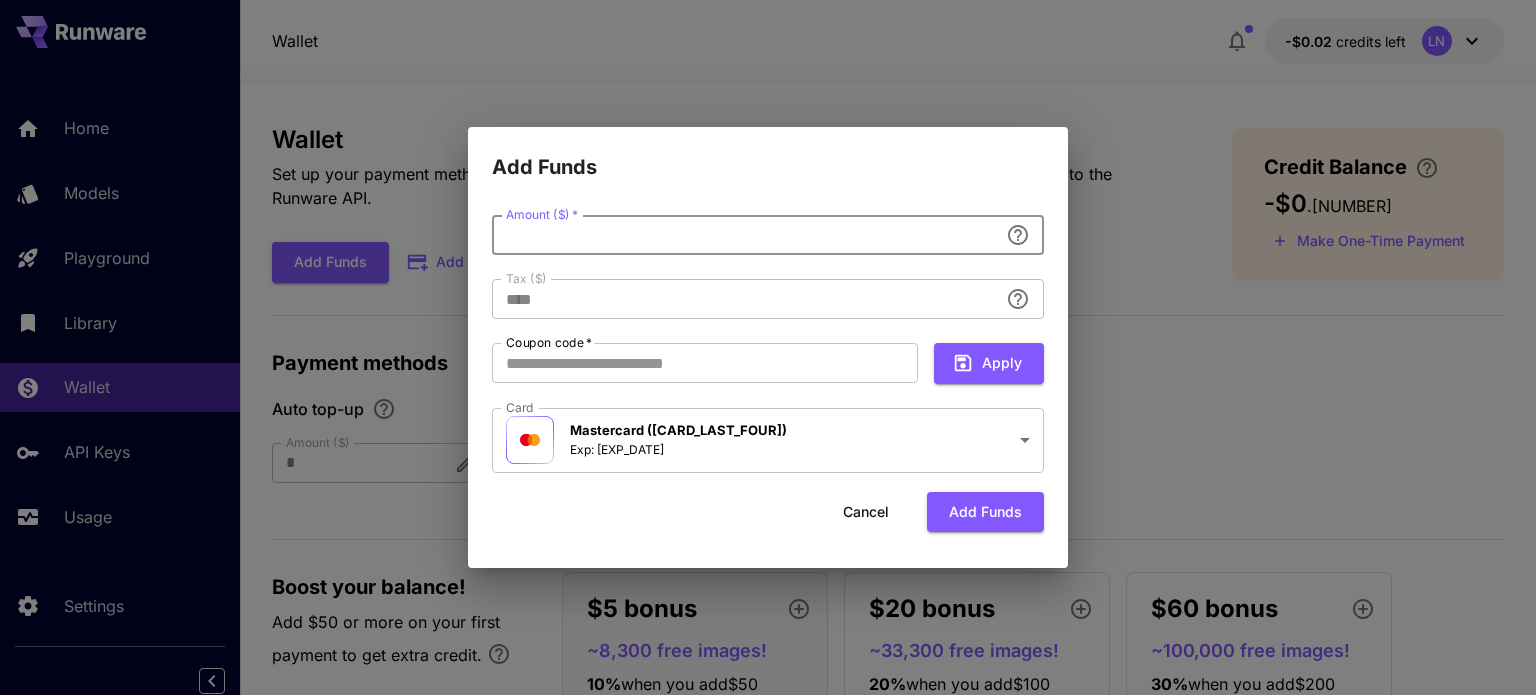type on "*" 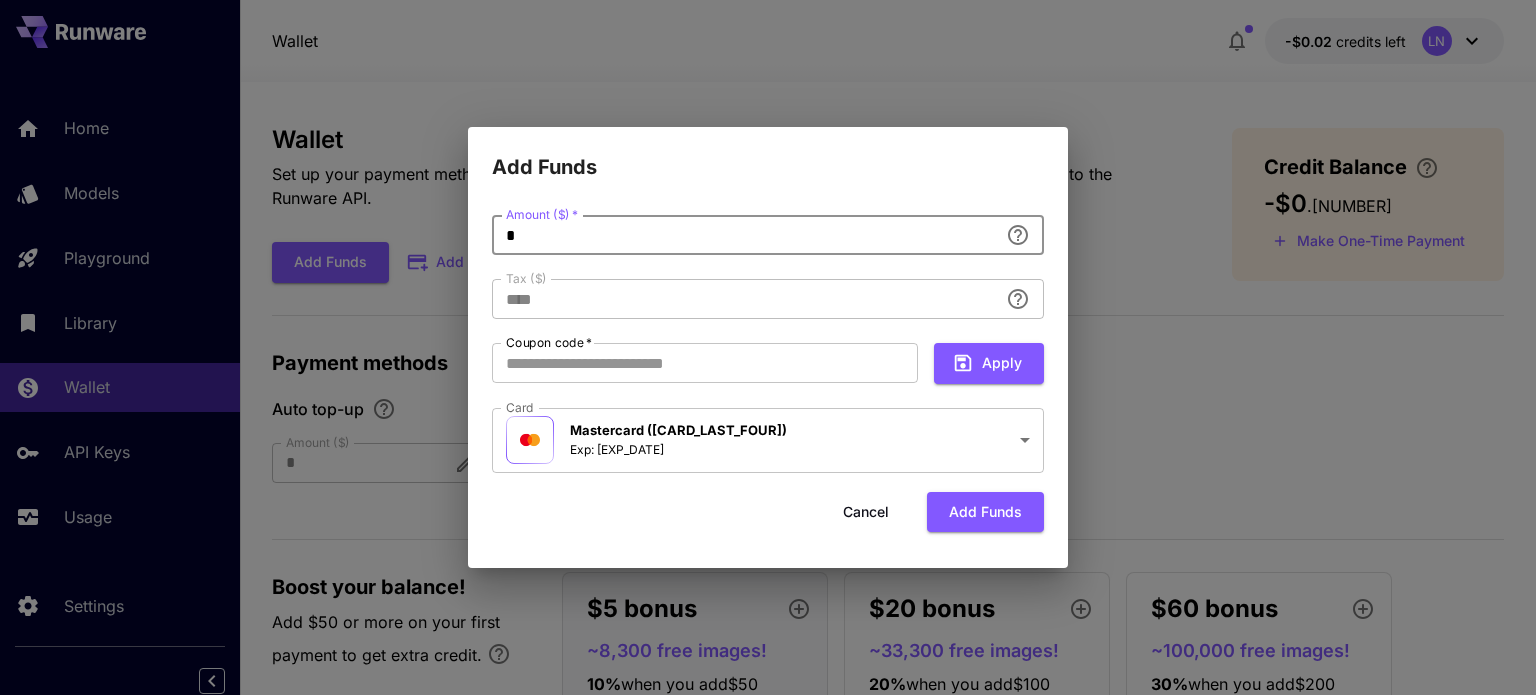 type on "**********" 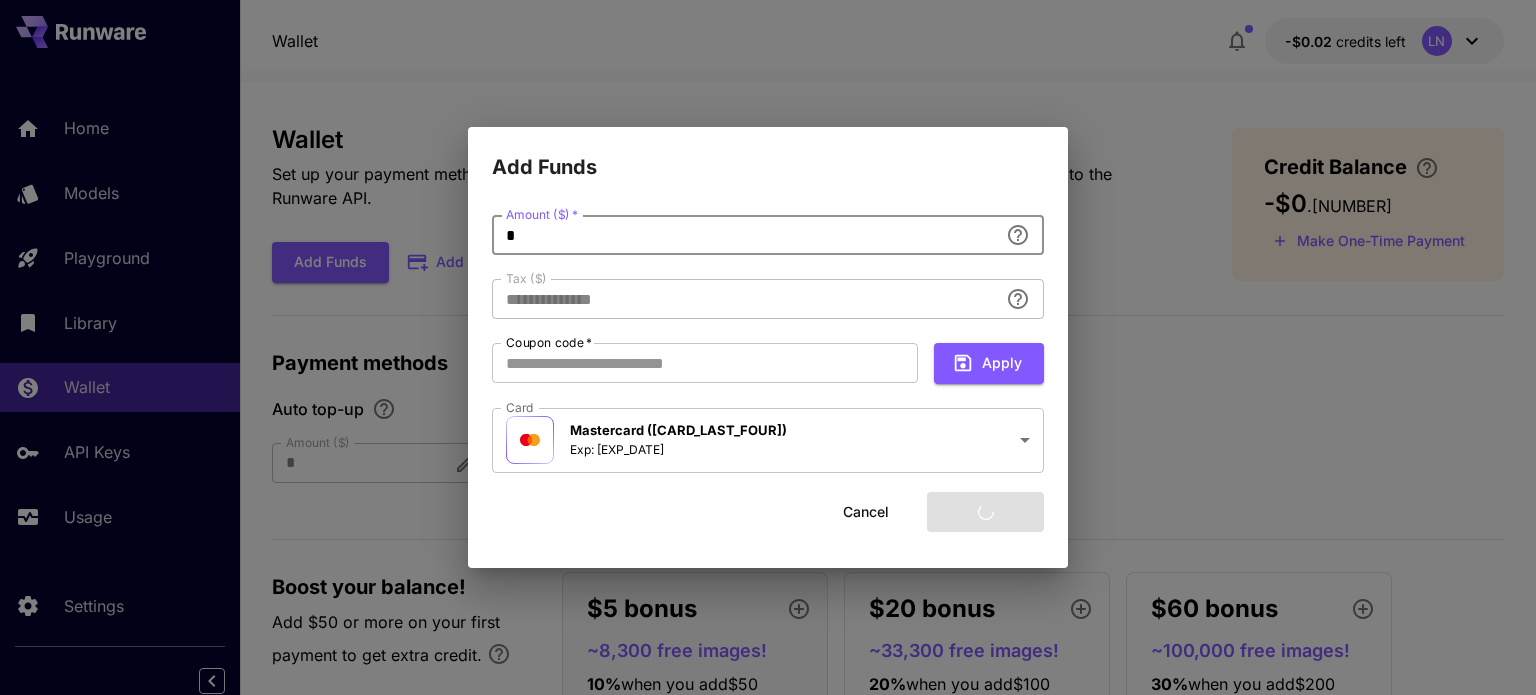 type on "*" 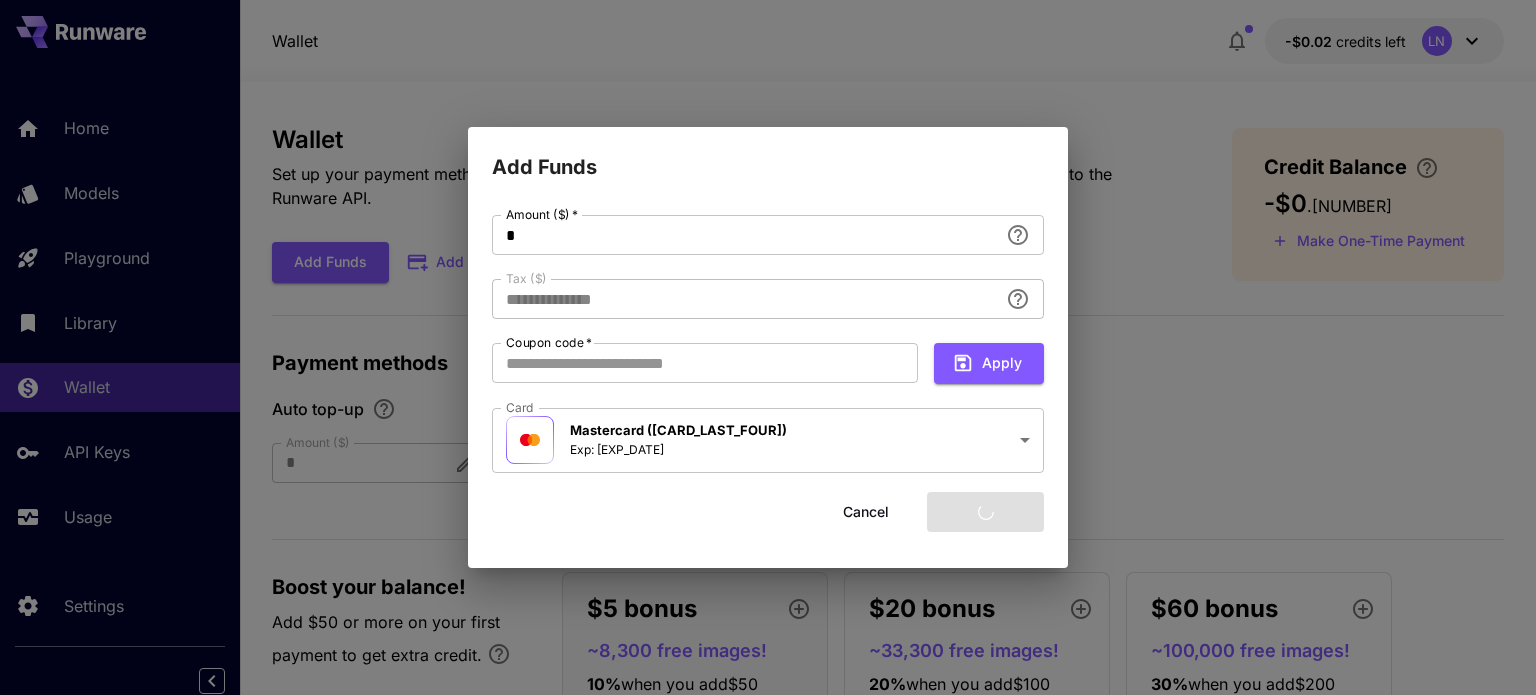 click on "Add Funds" at bounding box center [768, 155] 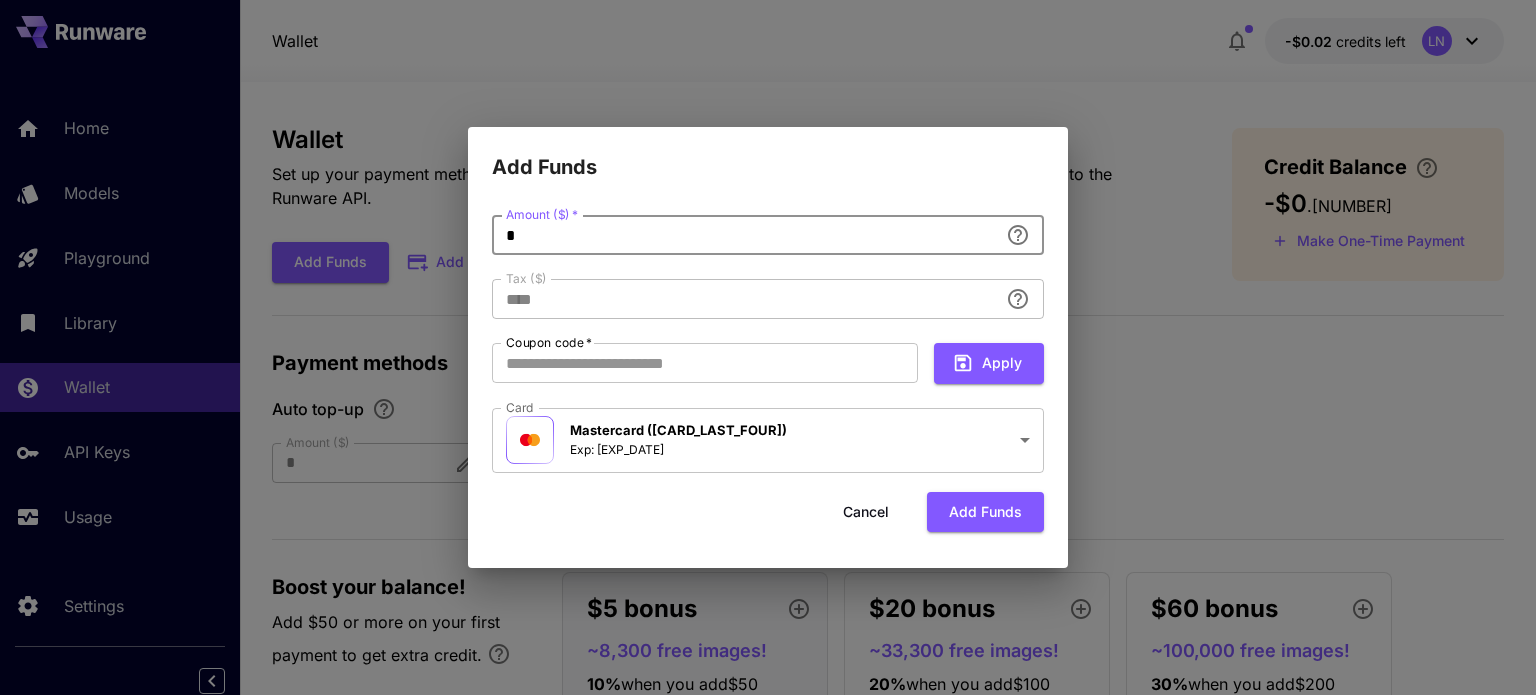 click on "*" at bounding box center [745, 235] 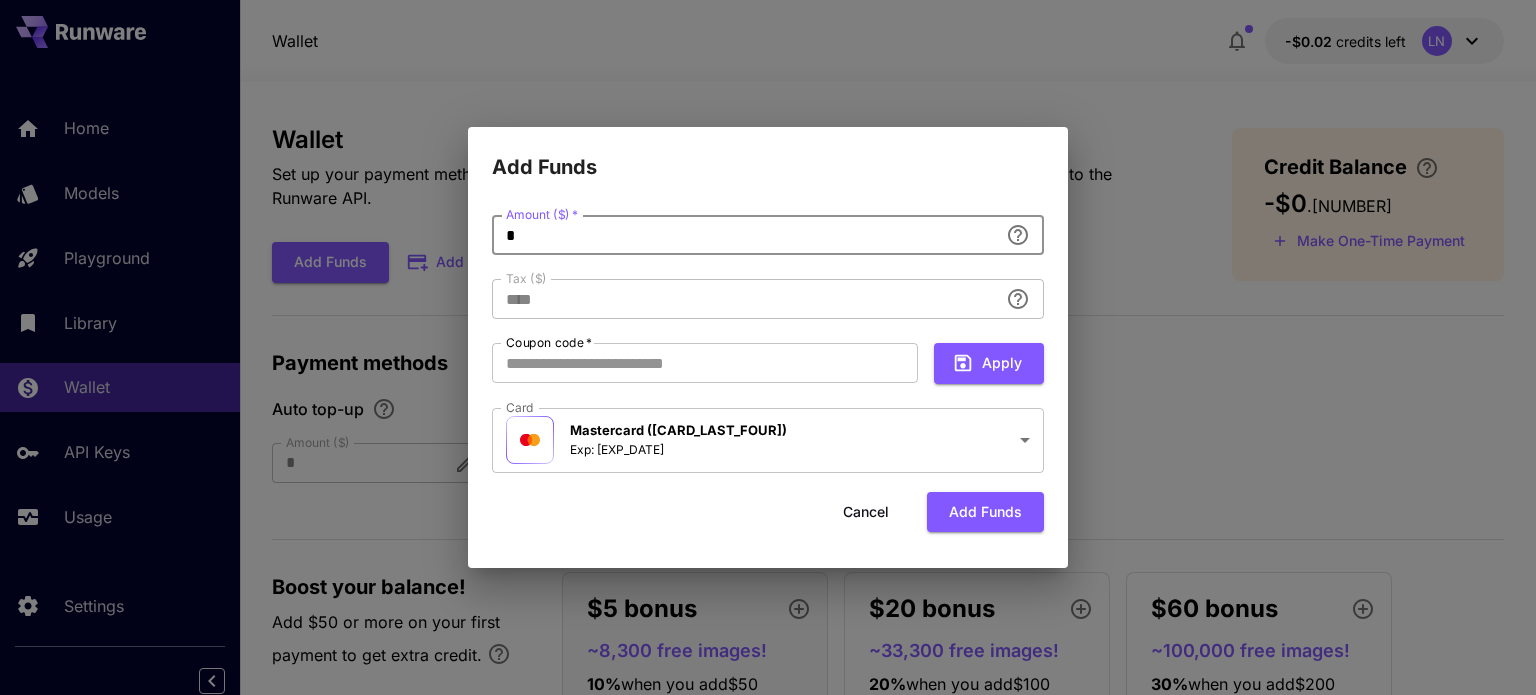 type 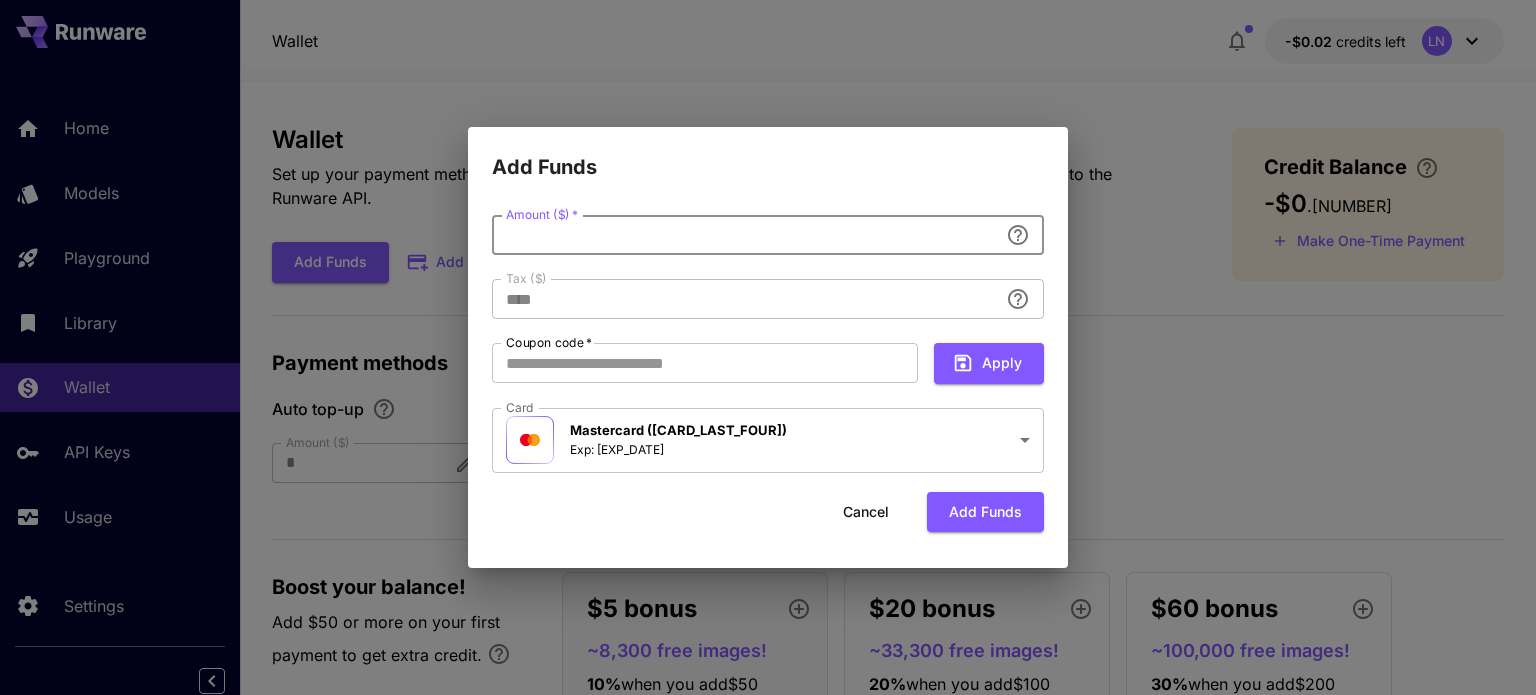 type on "**********" 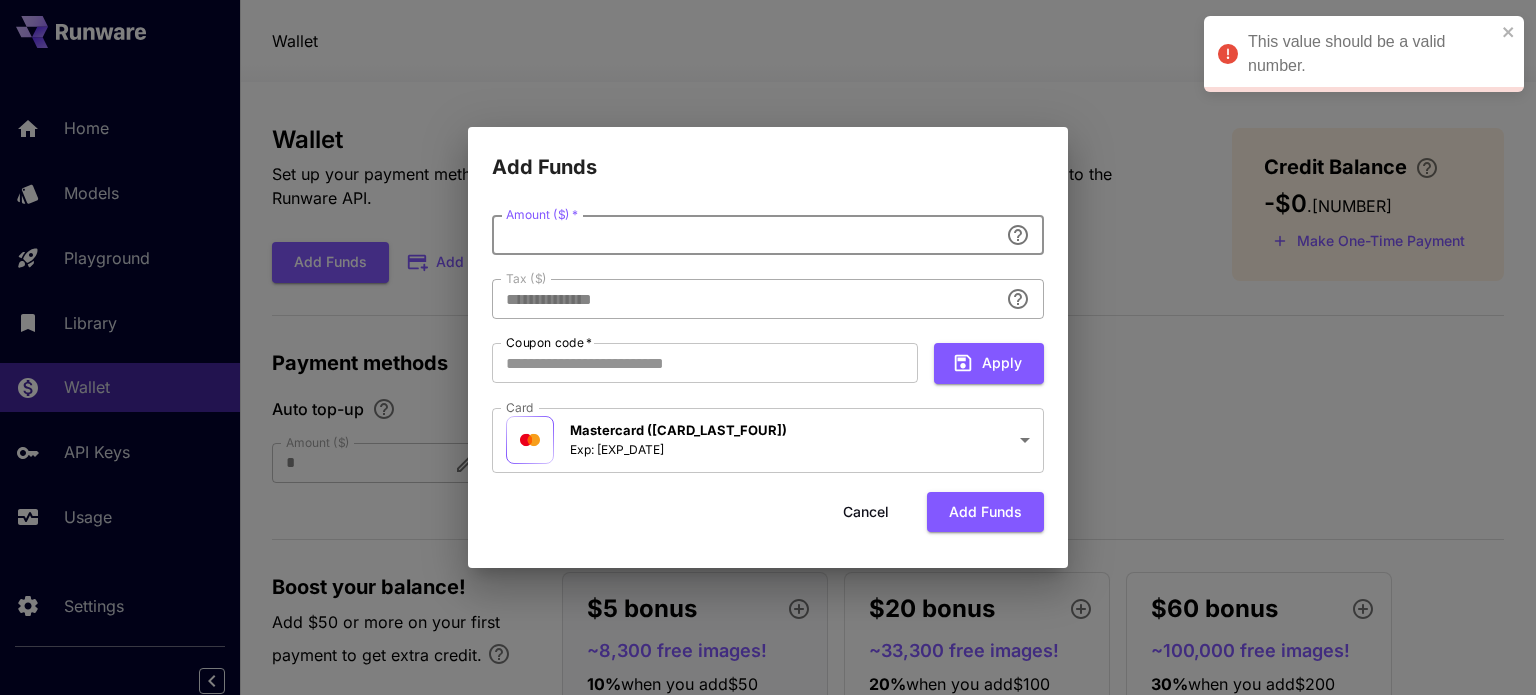 type on "*" 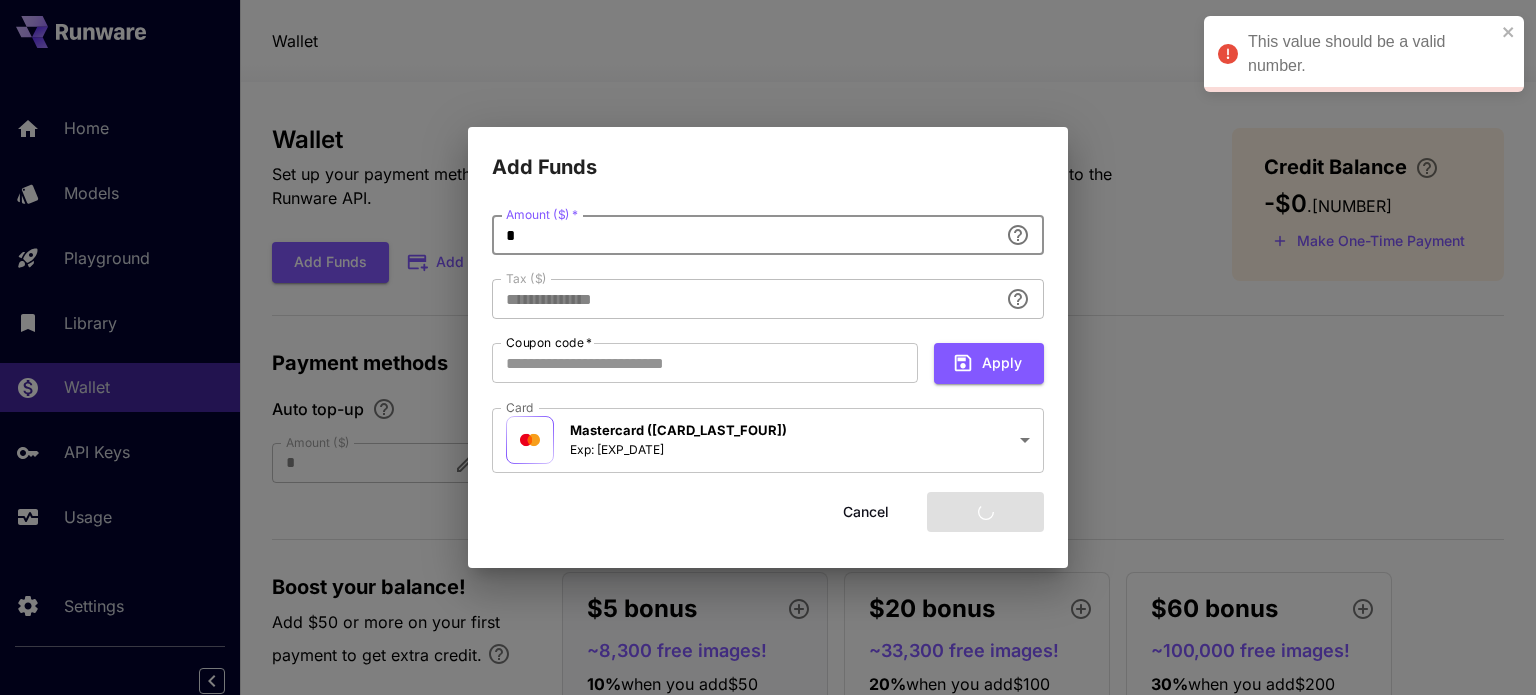 type on "****" 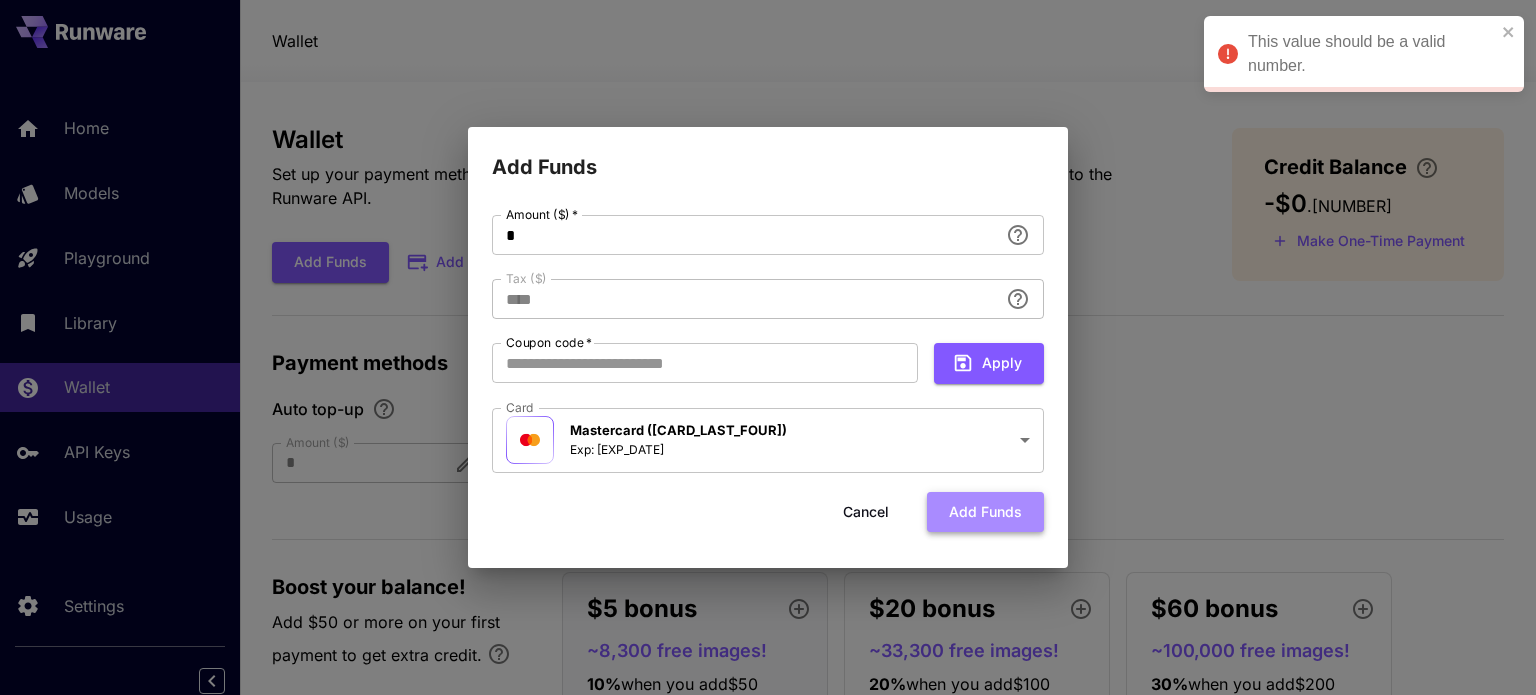 click on "Add funds" at bounding box center [985, 512] 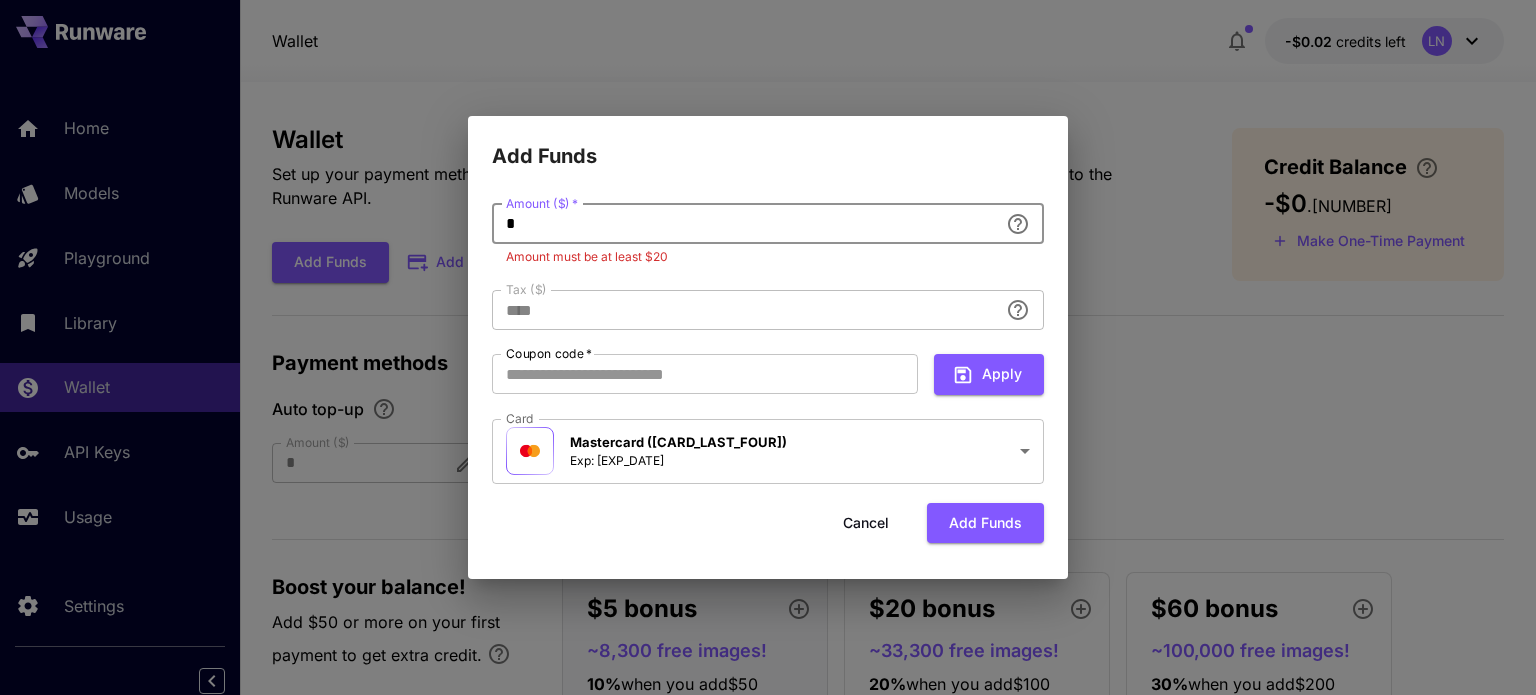 click on "*" at bounding box center (745, 224) 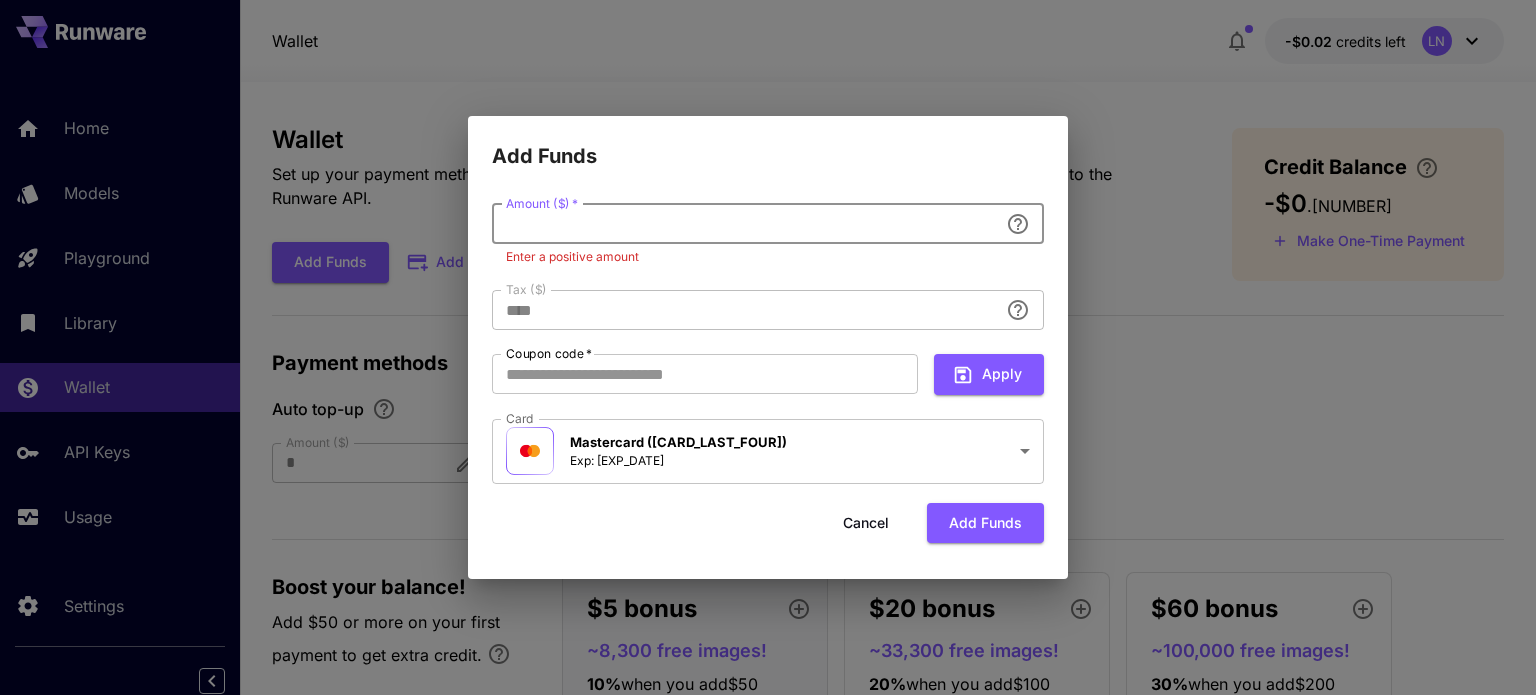 type on "**********" 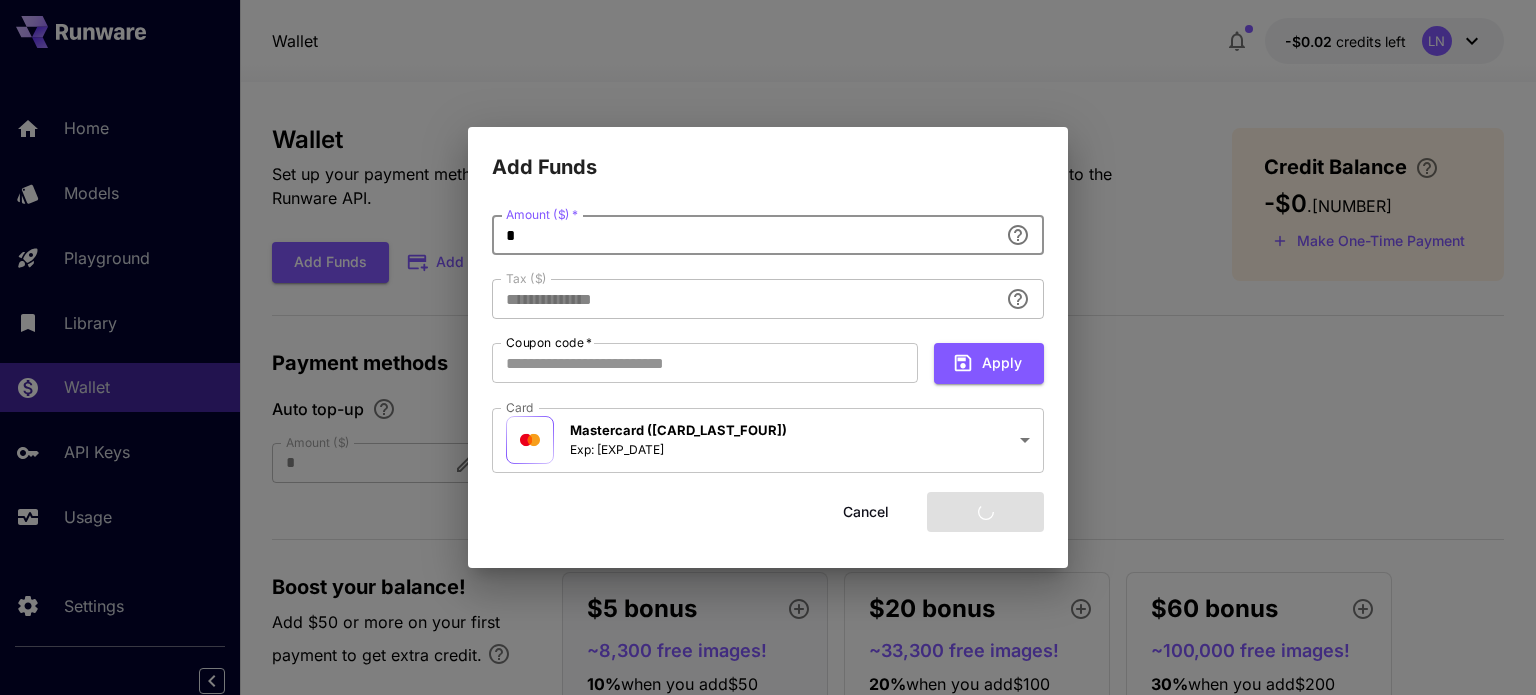 type on "**" 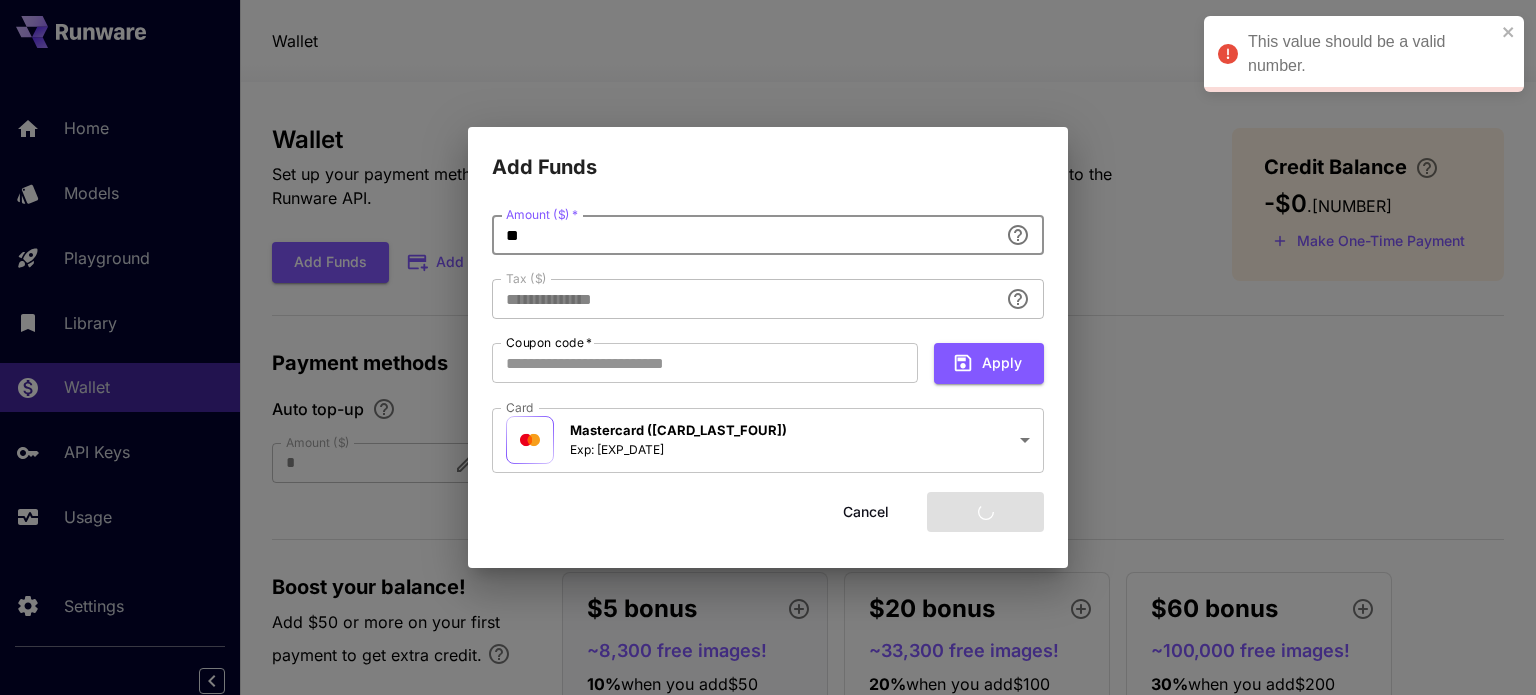type on "****" 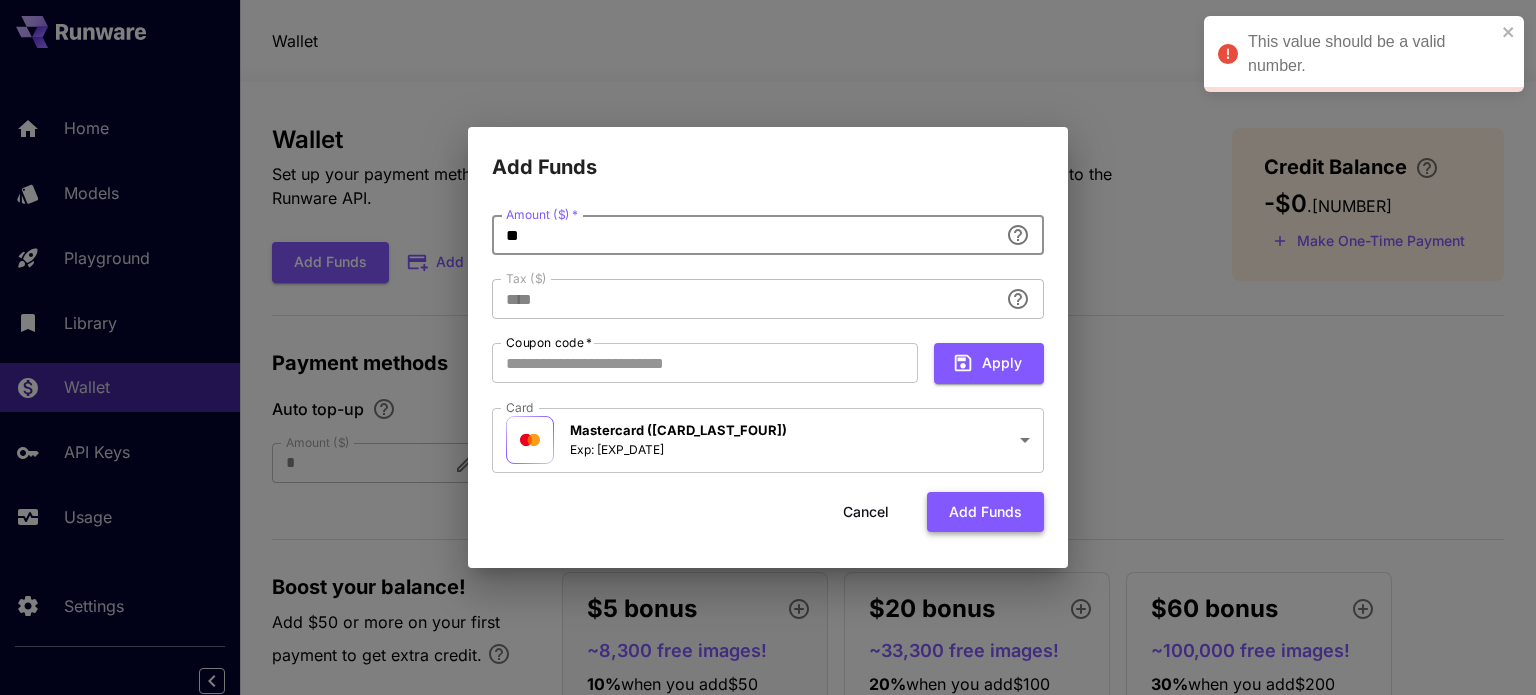 type on "**" 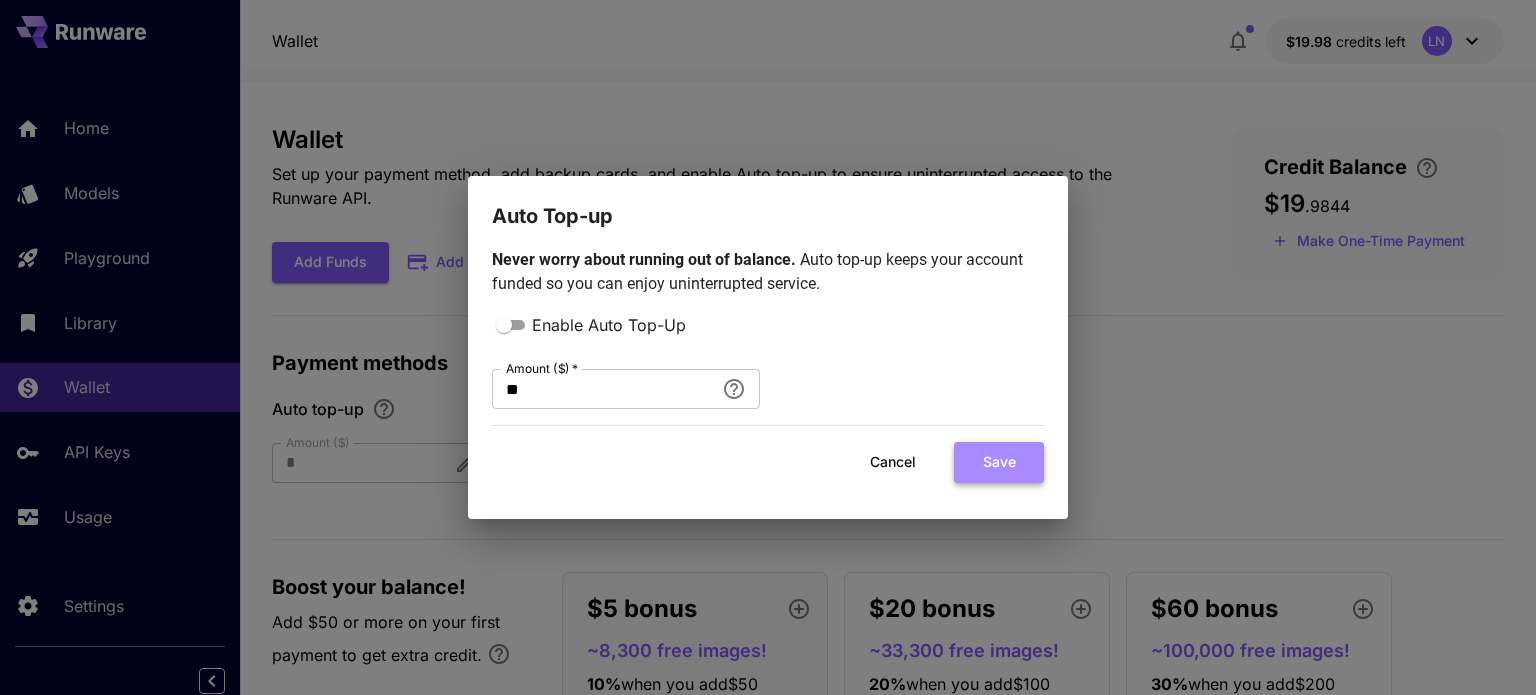 click on "Save" at bounding box center [999, 462] 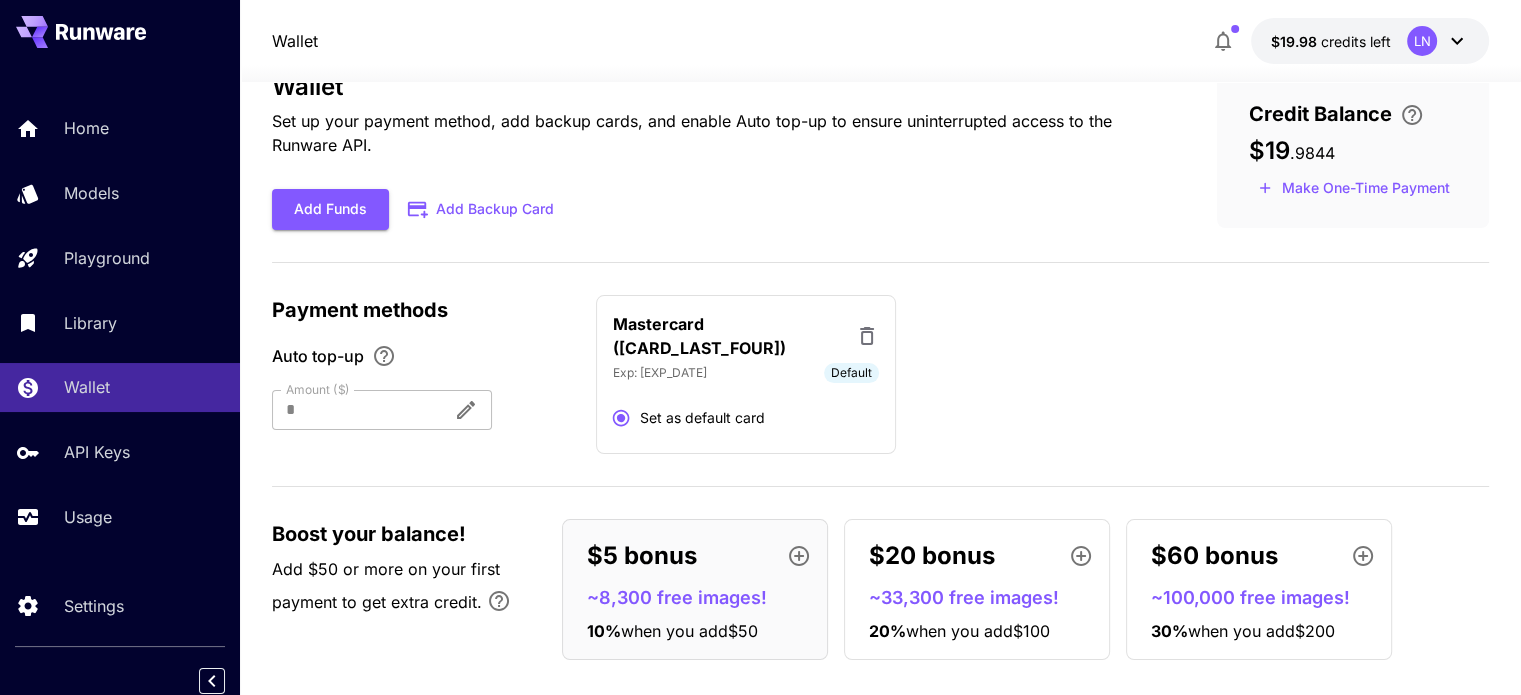 scroll, scrollTop: 0, scrollLeft: 0, axis: both 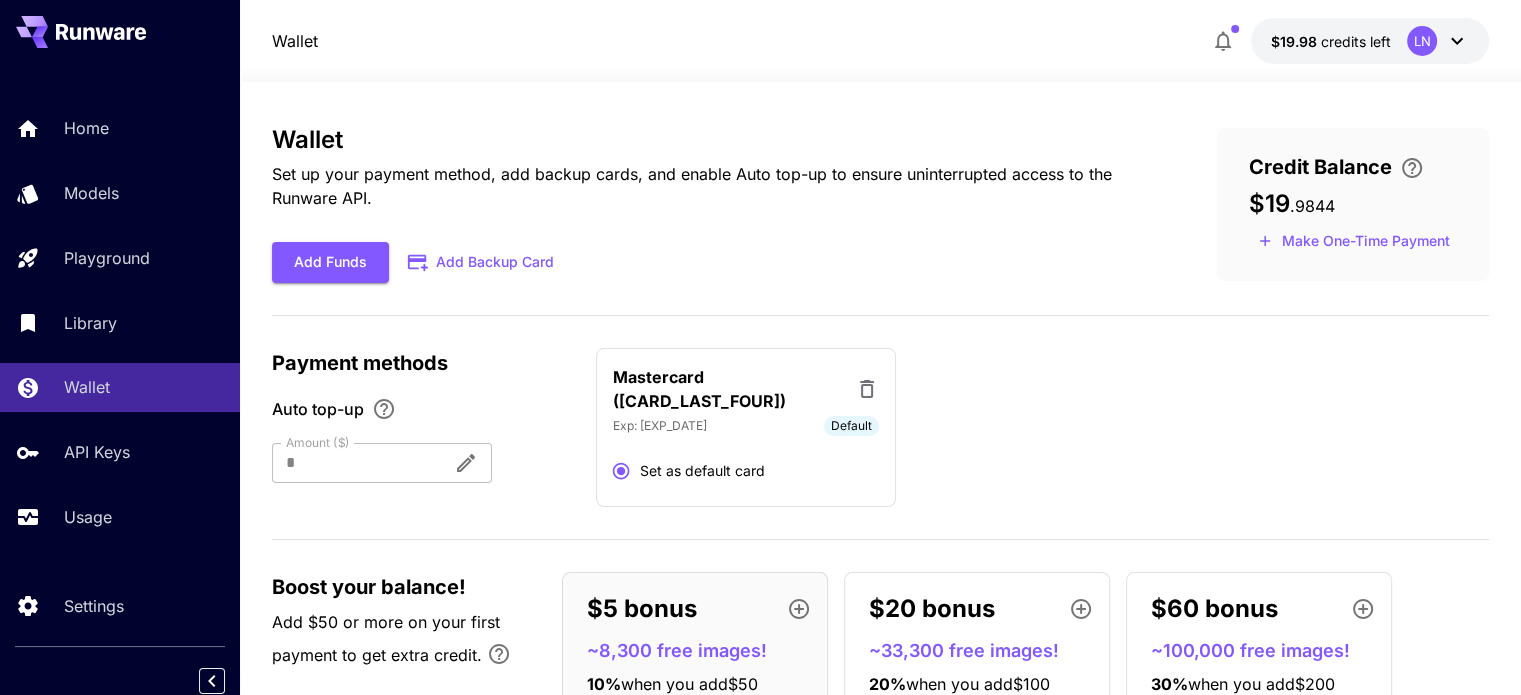 click on "Mastercard  ([CARD_LAST_FOUR])" at bounding box center [730, 389] 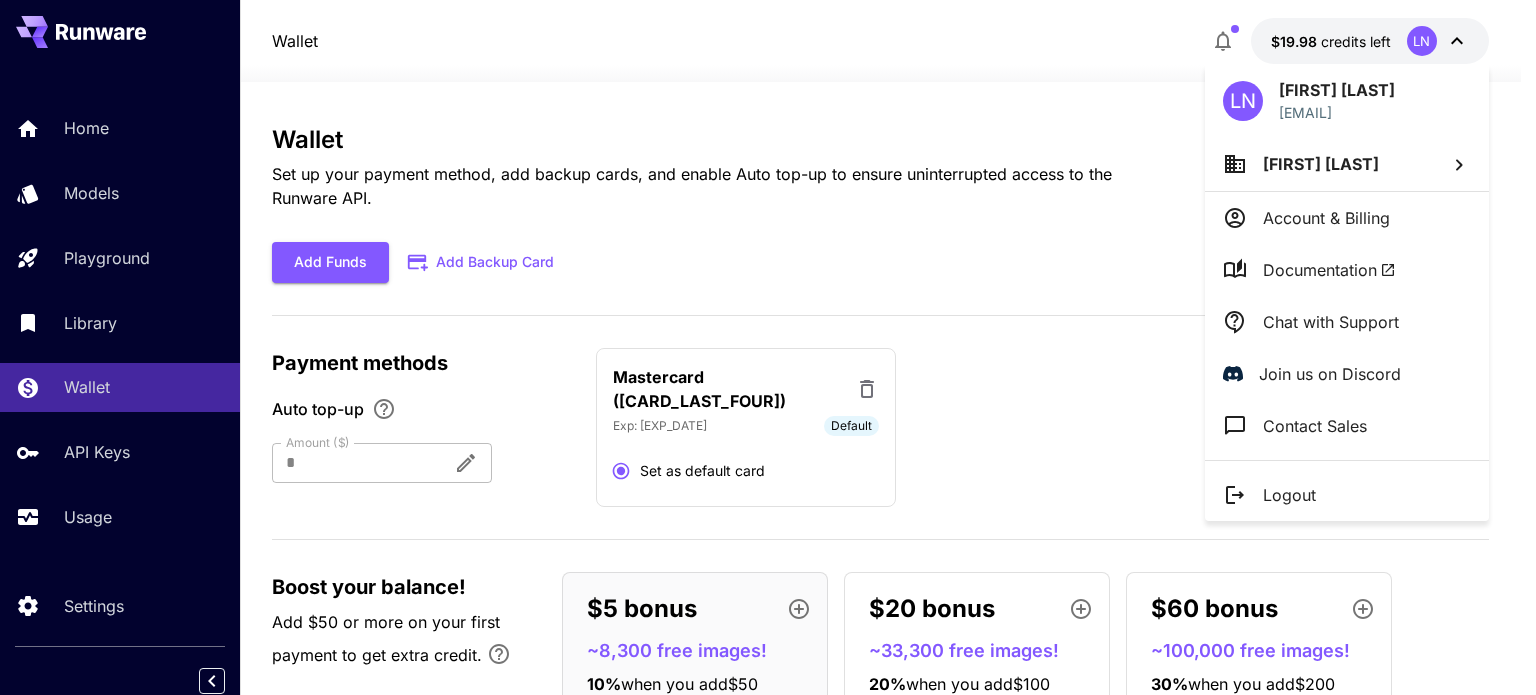 click at bounding box center (768, 347) 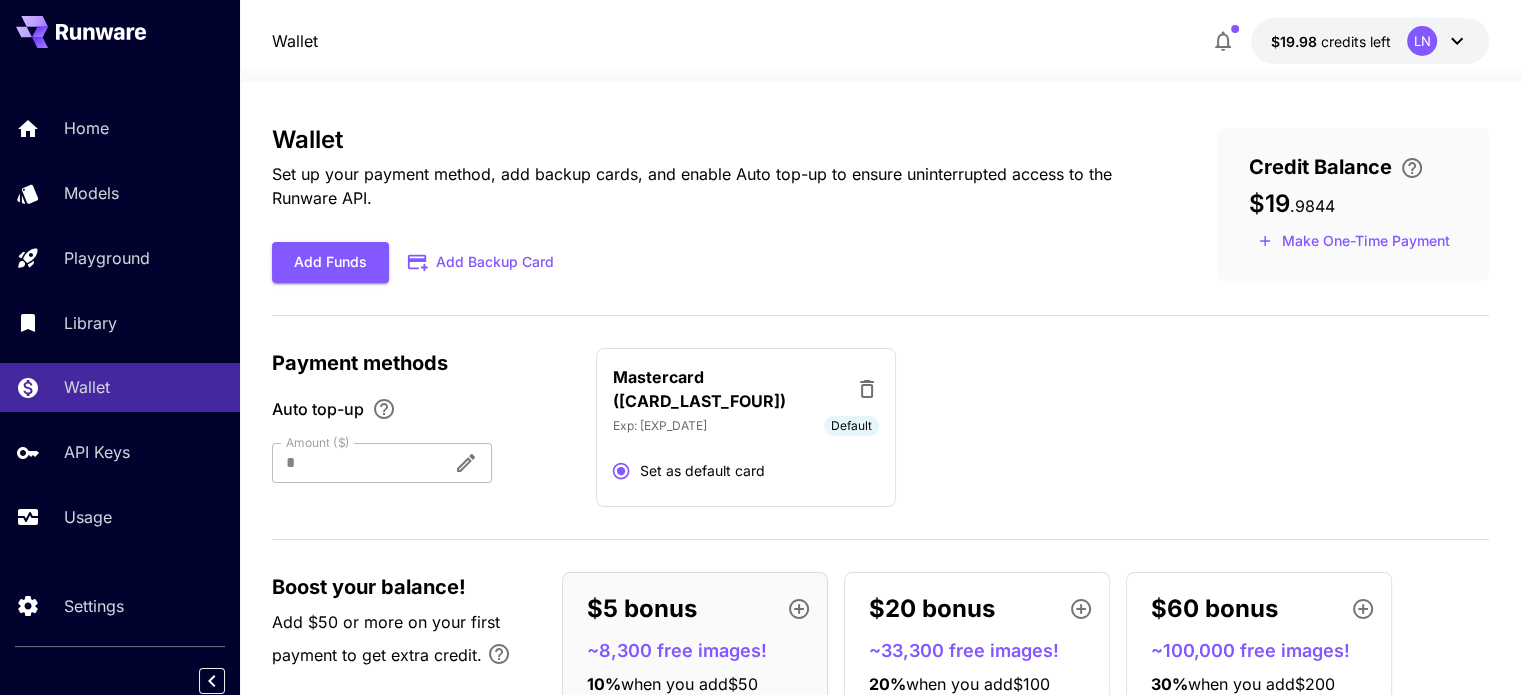 scroll, scrollTop: 53, scrollLeft: 0, axis: vertical 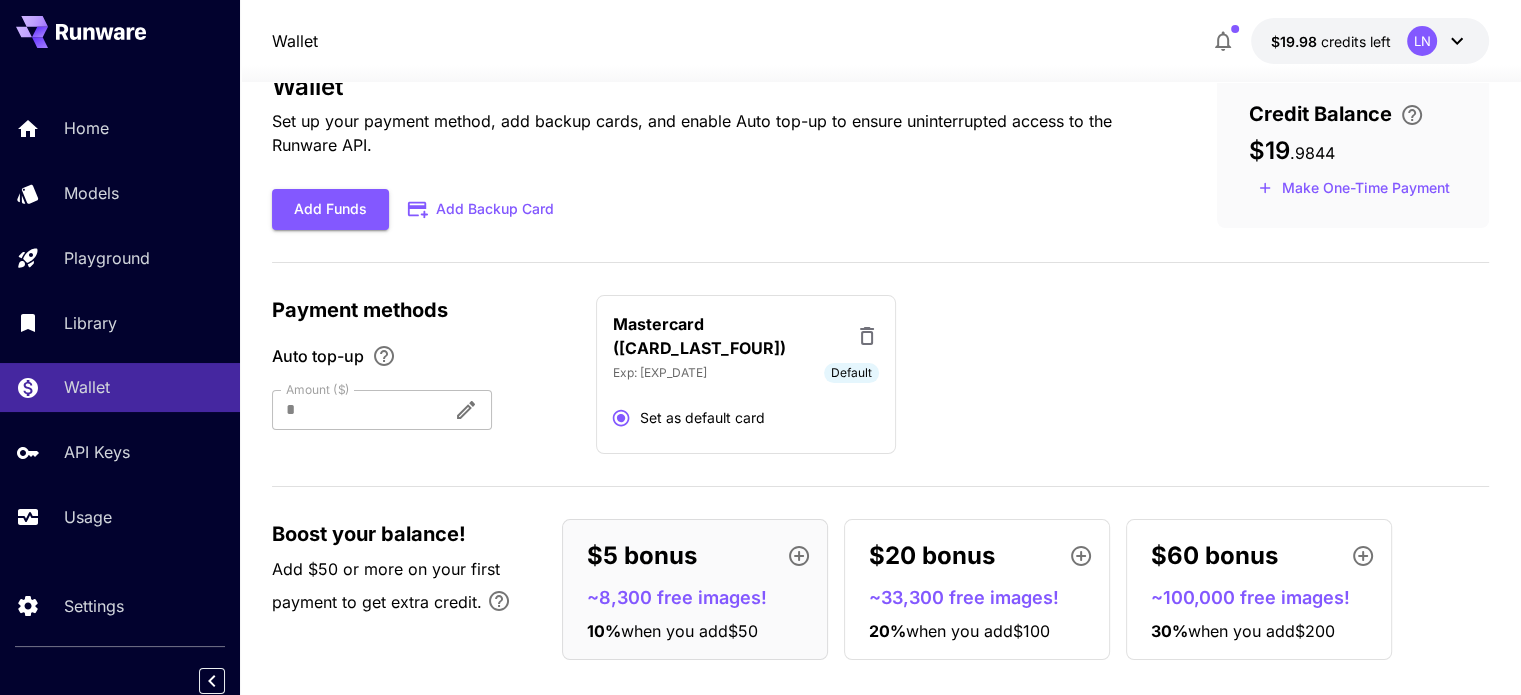 click on "Credit Balance $[PRICE] Make One-Time Payment" at bounding box center [1353, 151] 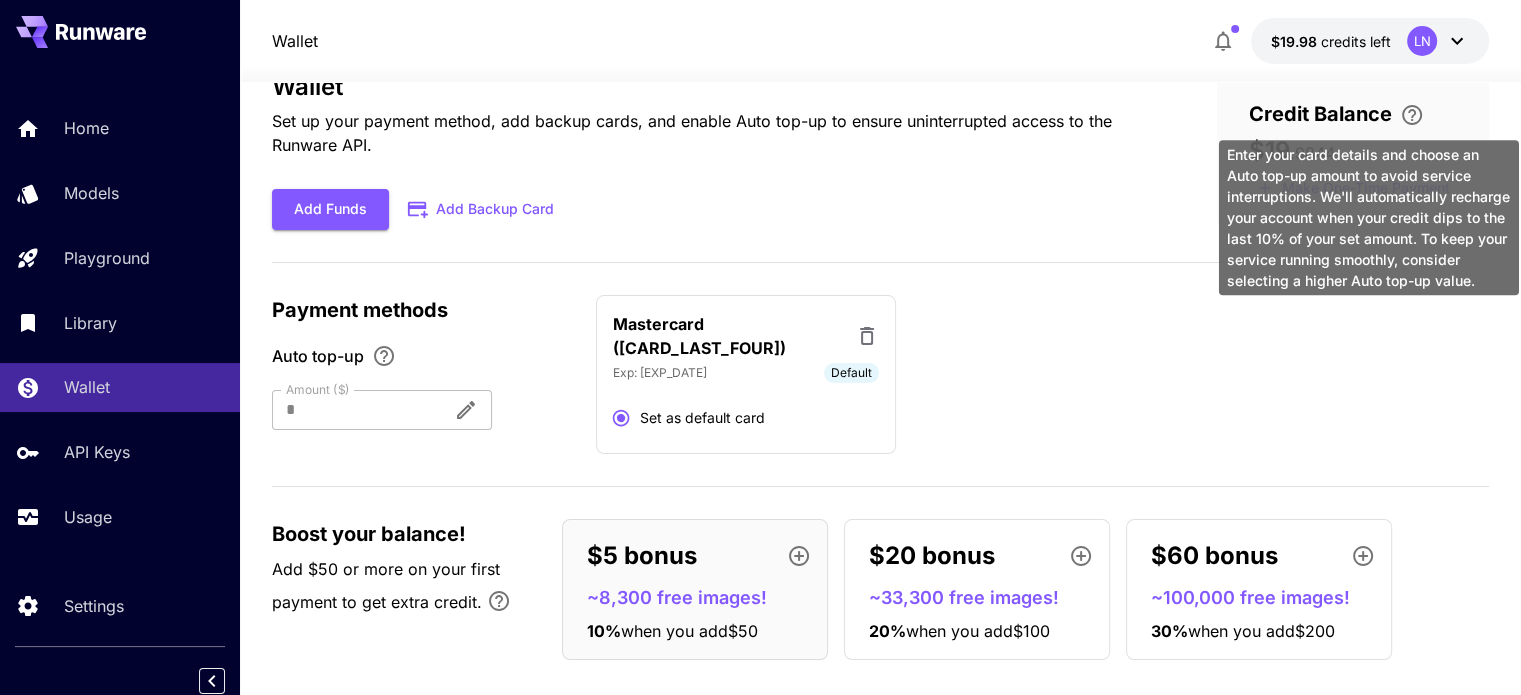click 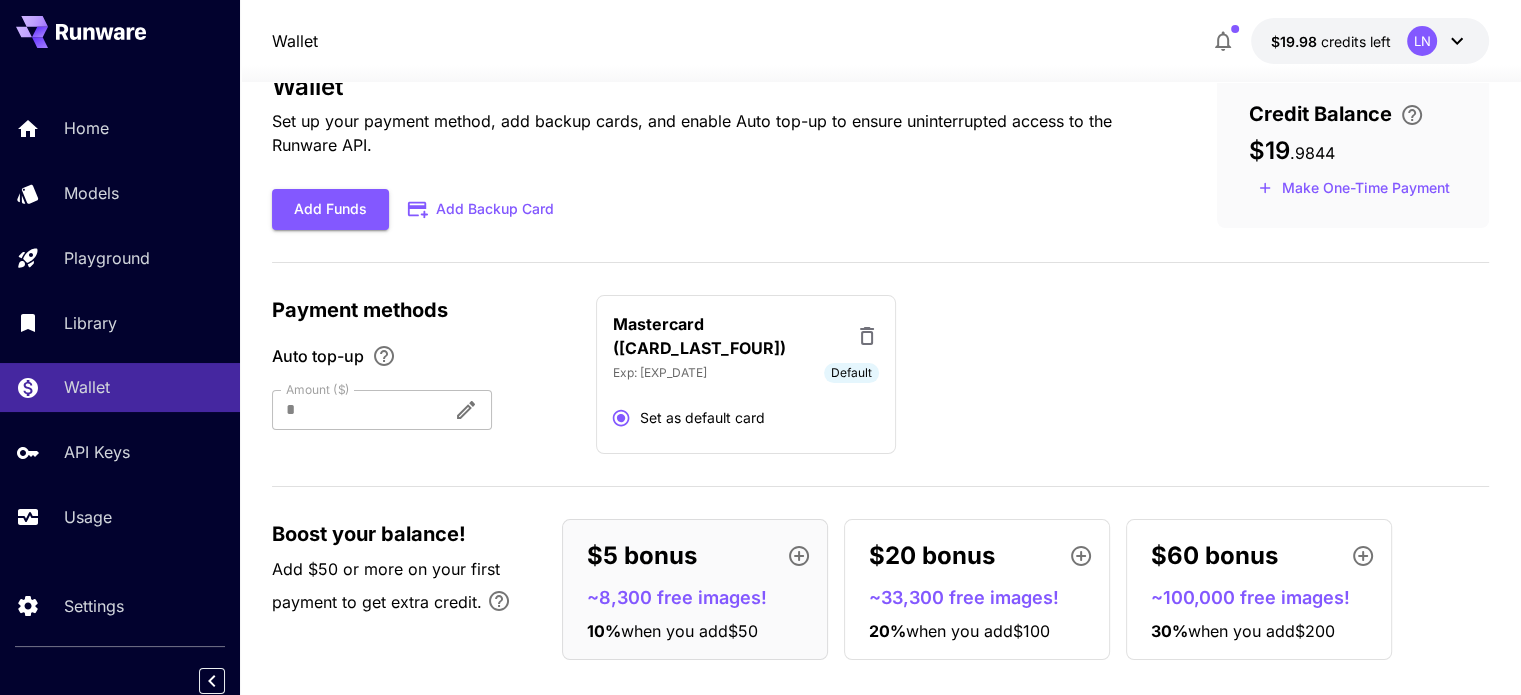click on "Wallet Set up your payment method, add backup cards, and enable Auto top-up to ensure uninterrupted access to the Runware API. Add Funds Add Backup Card" at bounding box center (712, 151) 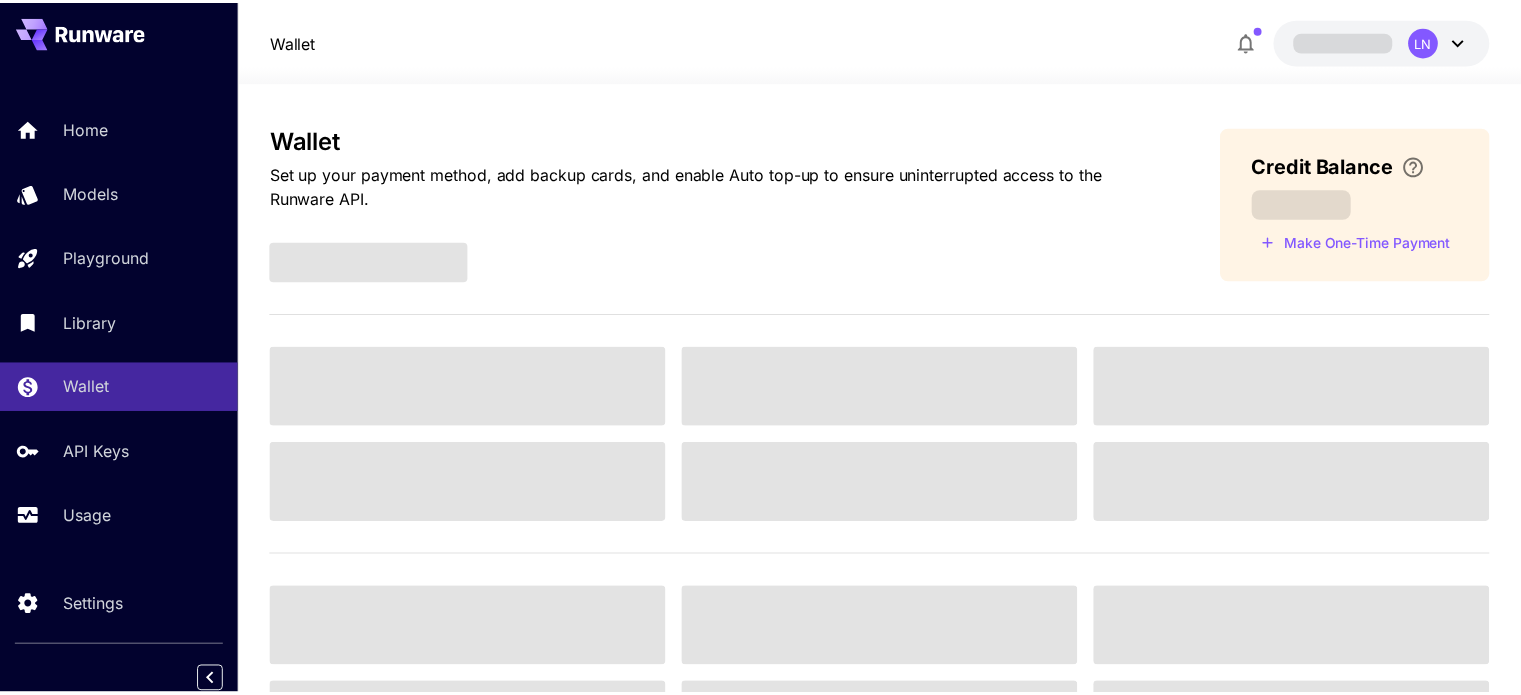 scroll, scrollTop: 53, scrollLeft: 0, axis: vertical 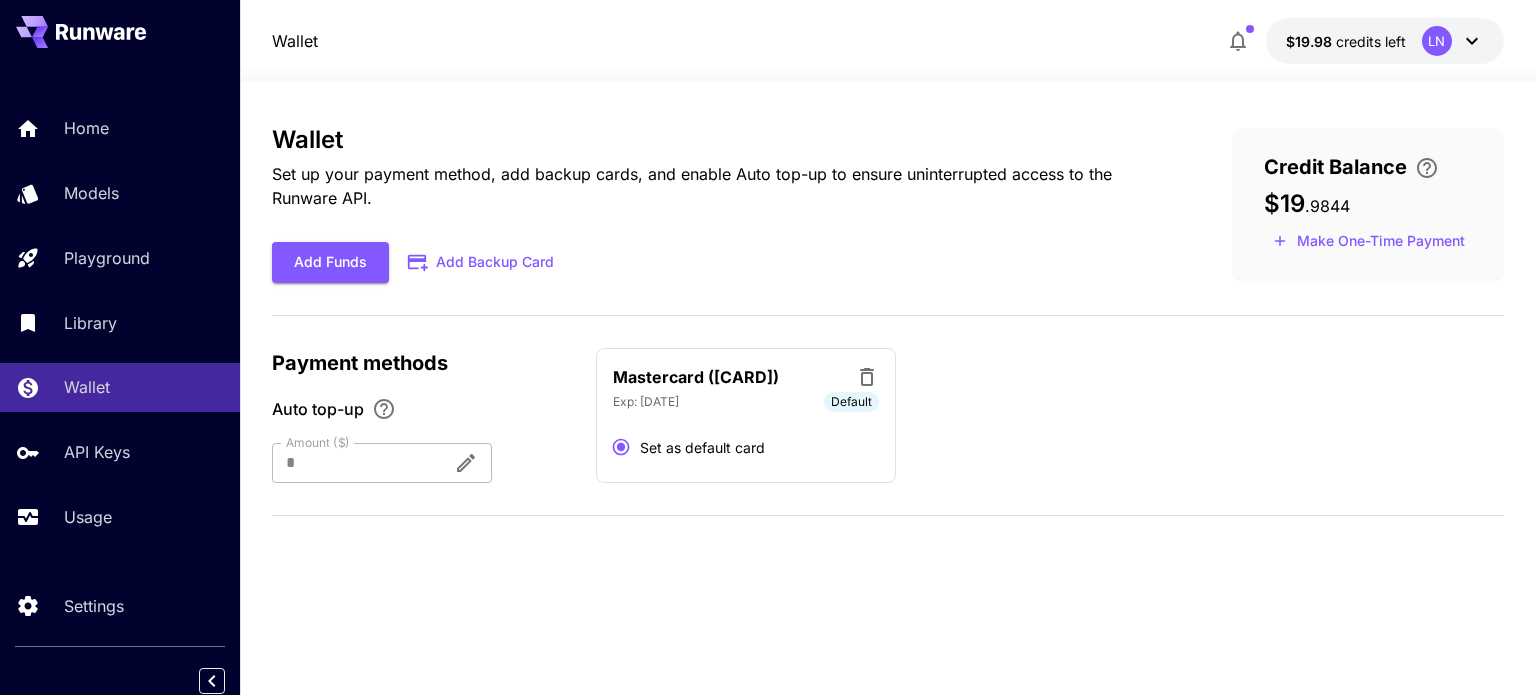 click on "Wallet Set up your payment method, add backup cards, and enable Auto top-up to ensure uninterrupted access to the Runware API. Add Funds Add Backup Card Credit Balance $19 . 9844 Make One-Time Payment Payment methods Auto top-up Amount ($) * Amount ($) Mastercard  ([CARD]) Exp: [DATE] Default Set as default card" at bounding box center [887, 388] 